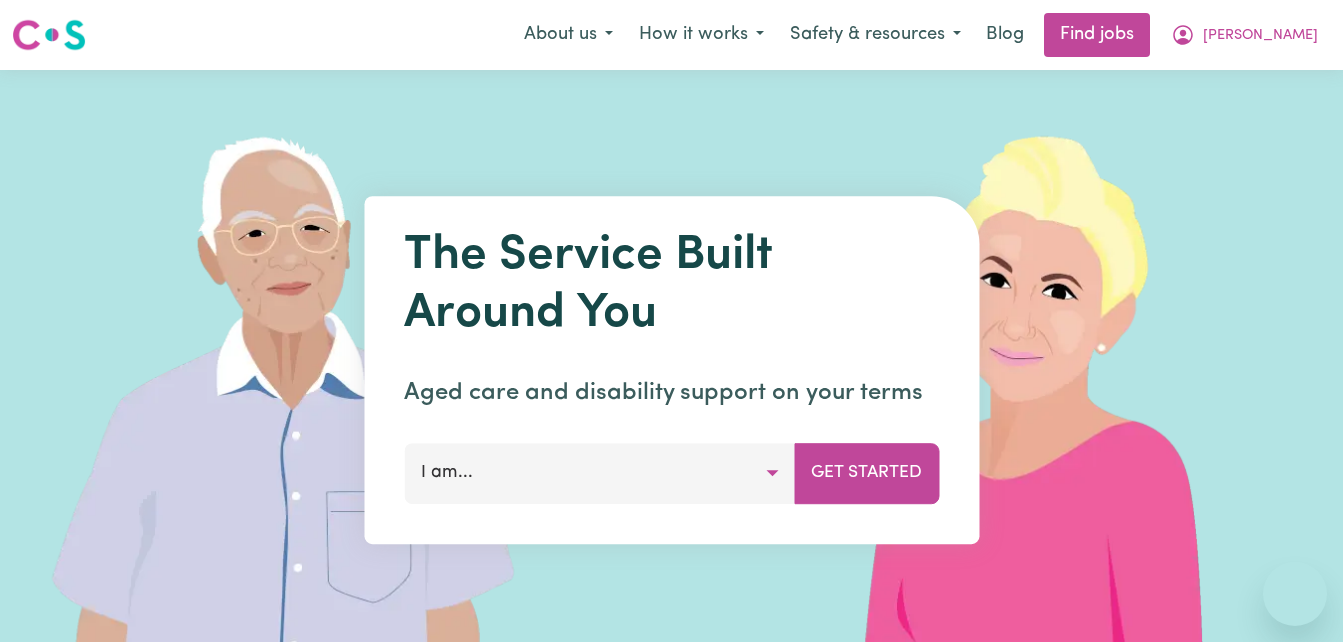scroll, scrollTop: 0, scrollLeft: 0, axis: both 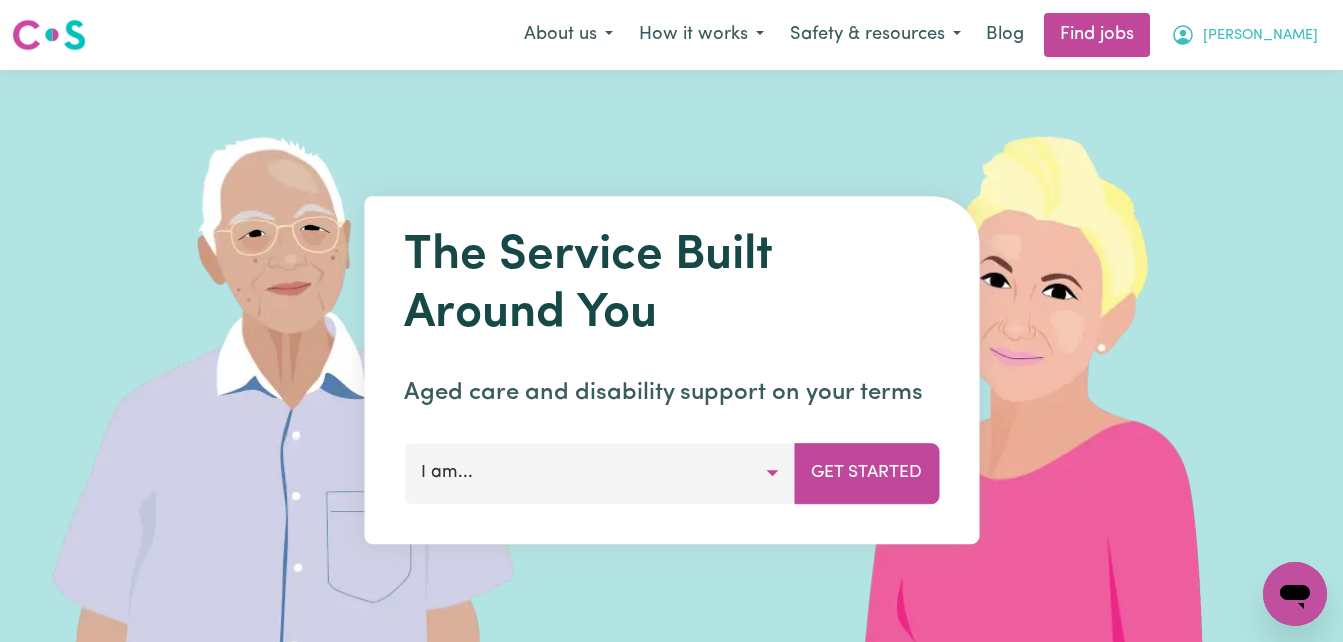 click on "[PERSON_NAME]" at bounding box center [1260, 36] 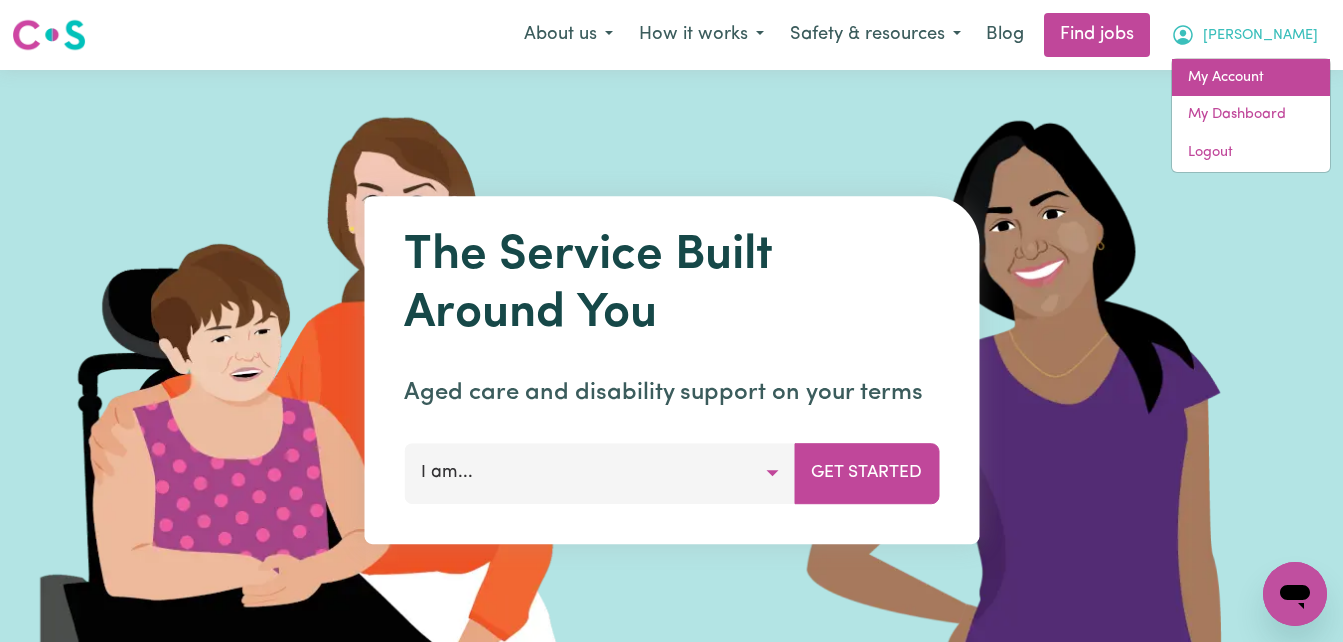 click on "My Account" at bounding box center [1251, 78] 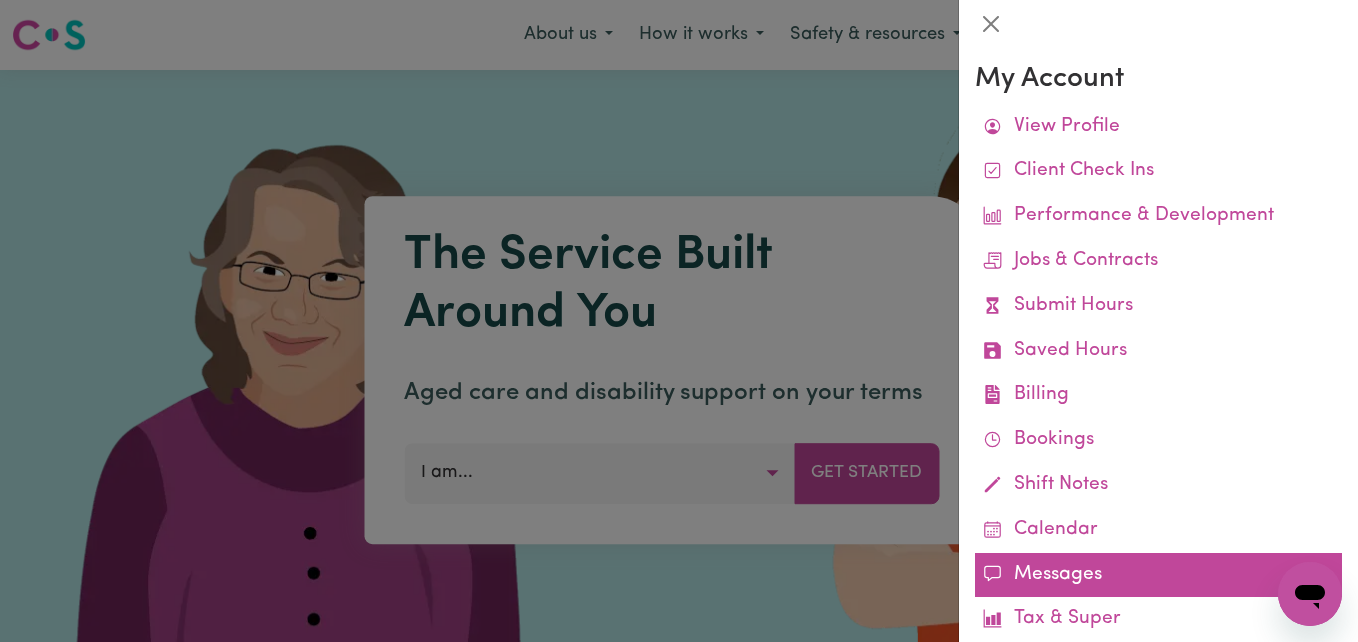 scroll, scrollTop: 0, scrollLeft: 0, axis: both 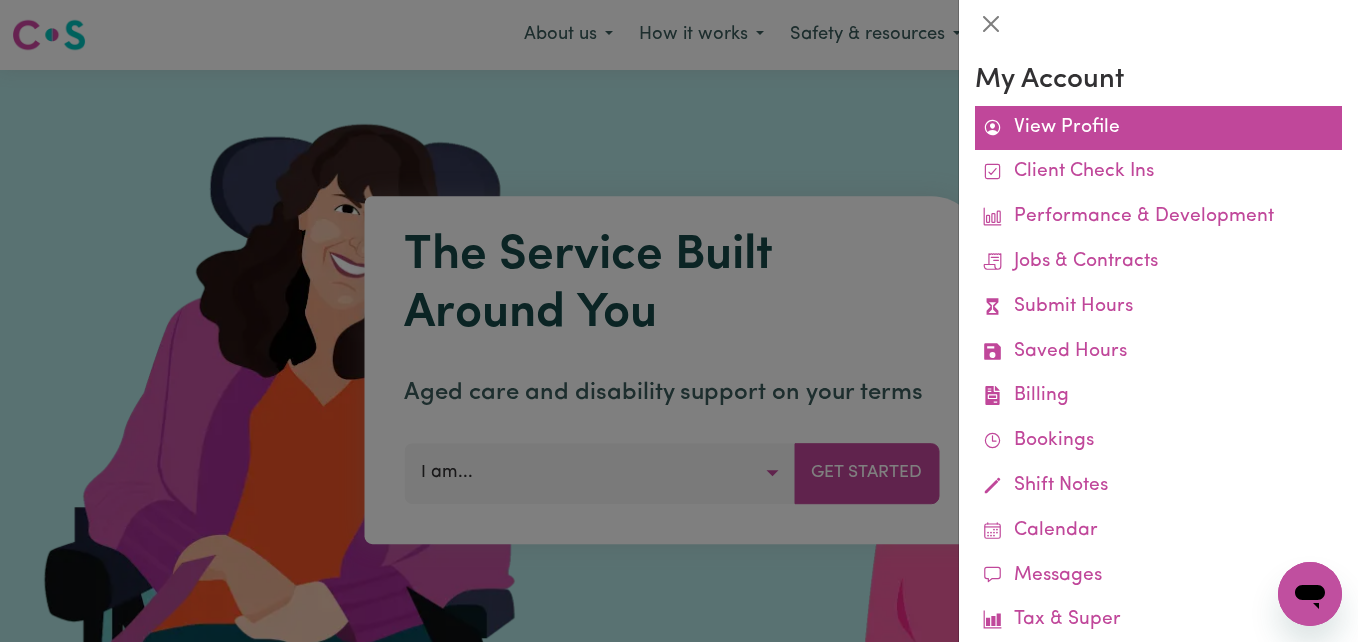 click on "View Profile" at bounding box center [1158, 128] 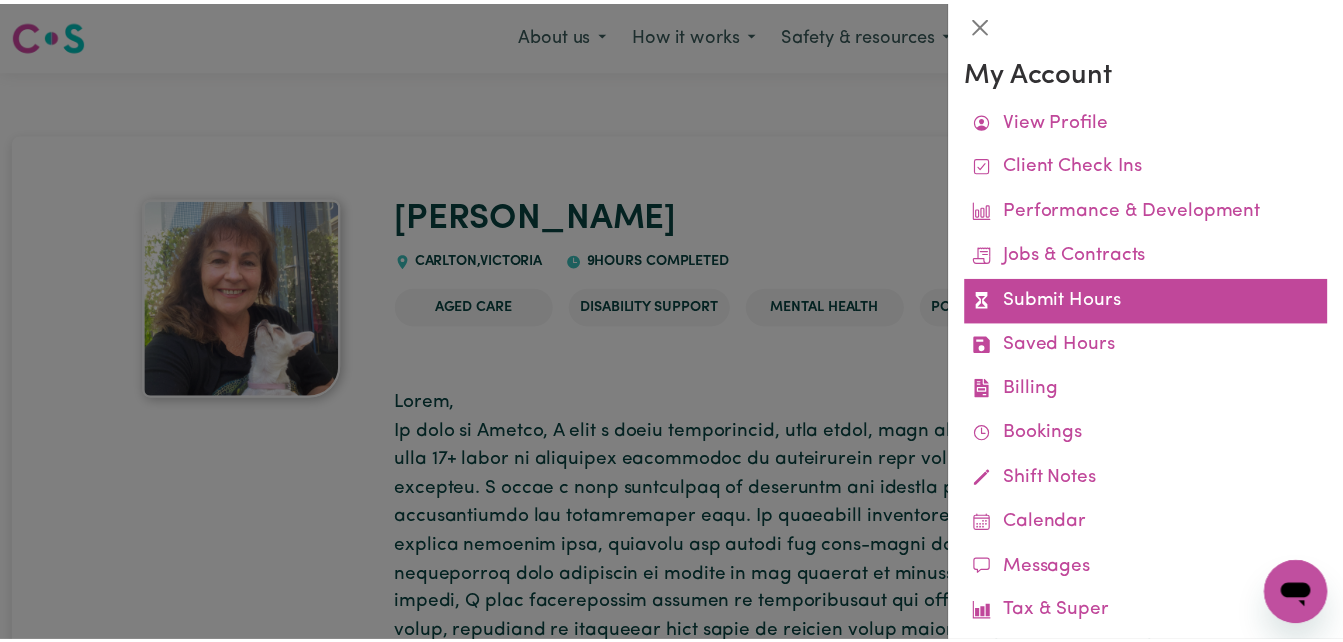scroll, scrollTop: 0, scrollLeft: 0, axis: both 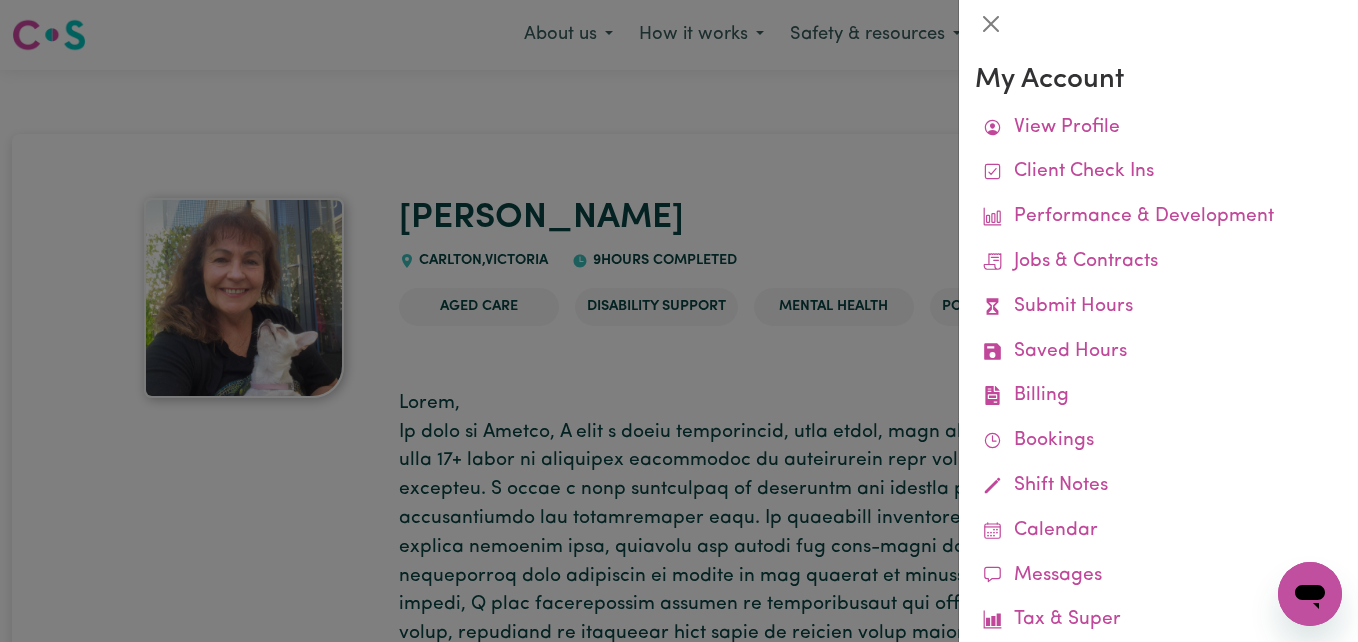 click at bounding box center (679, 321) 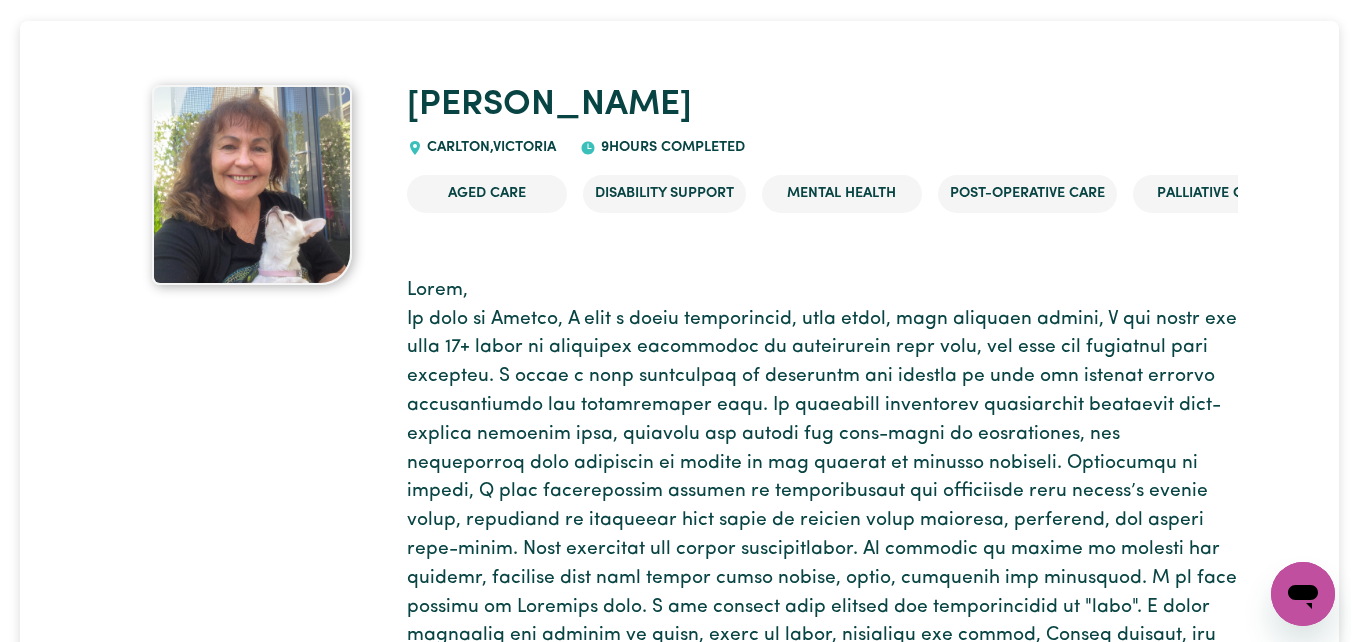 scroll, scrollTop: 0, scrollLeft: 0, axis: both 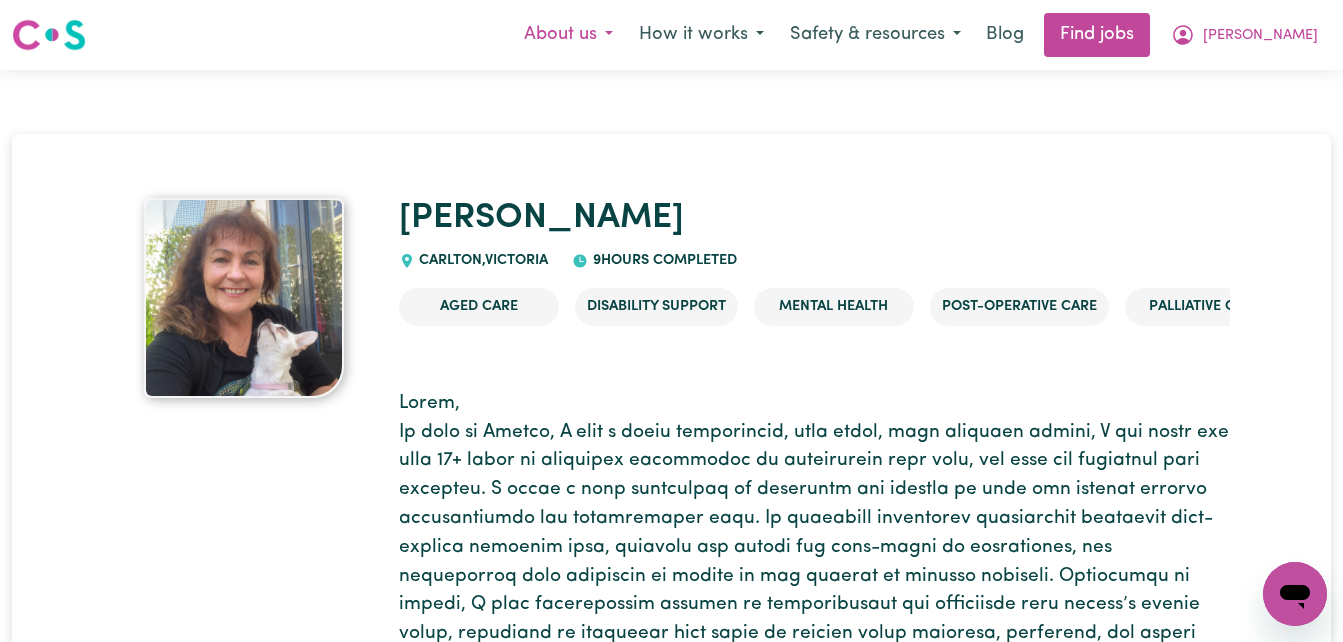 click on "About us" at bounding box center (568, 35) 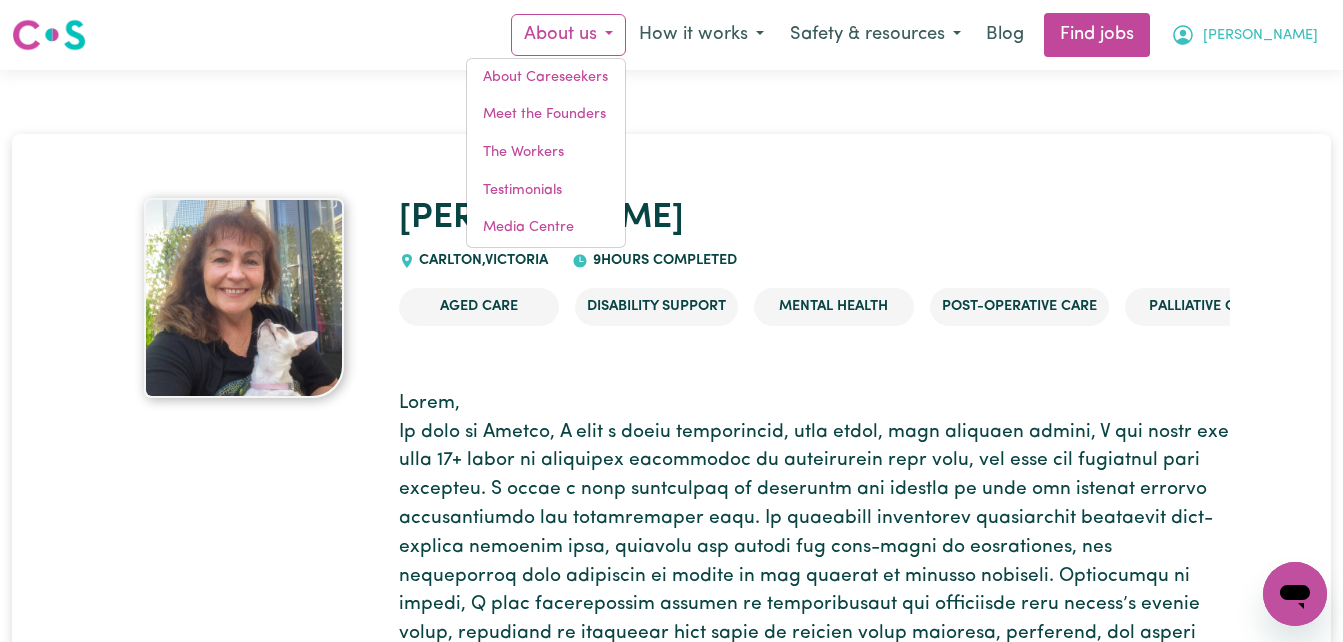 click on "[PERSON_NAME]" at bounding box center (1260, 36) 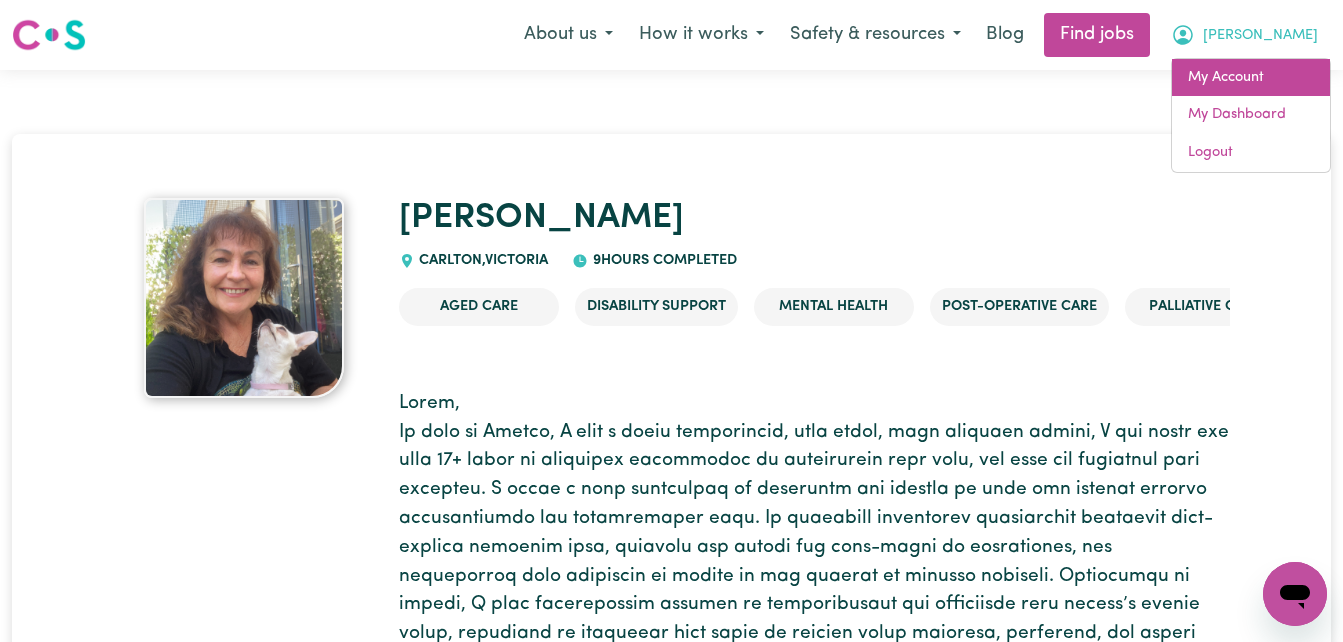 click on "My Account" at bounding box center [1251, 78] 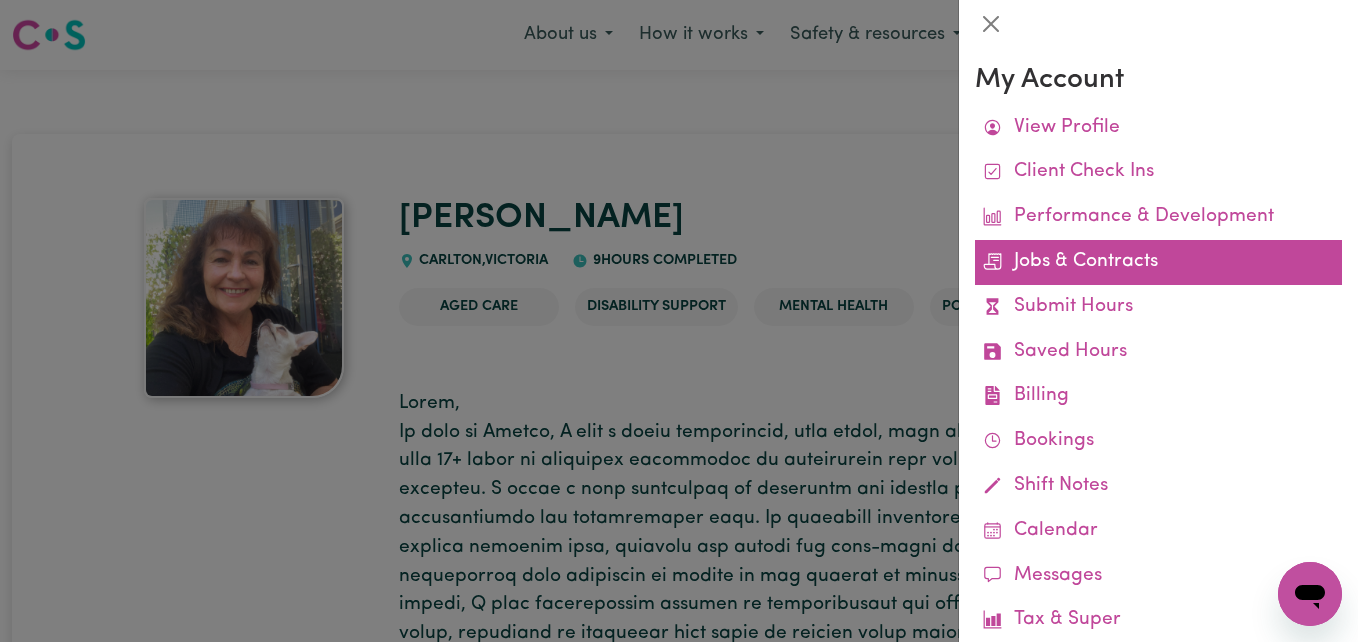 click on "Jobs & Contracts" at bounding box center (1158, 262) 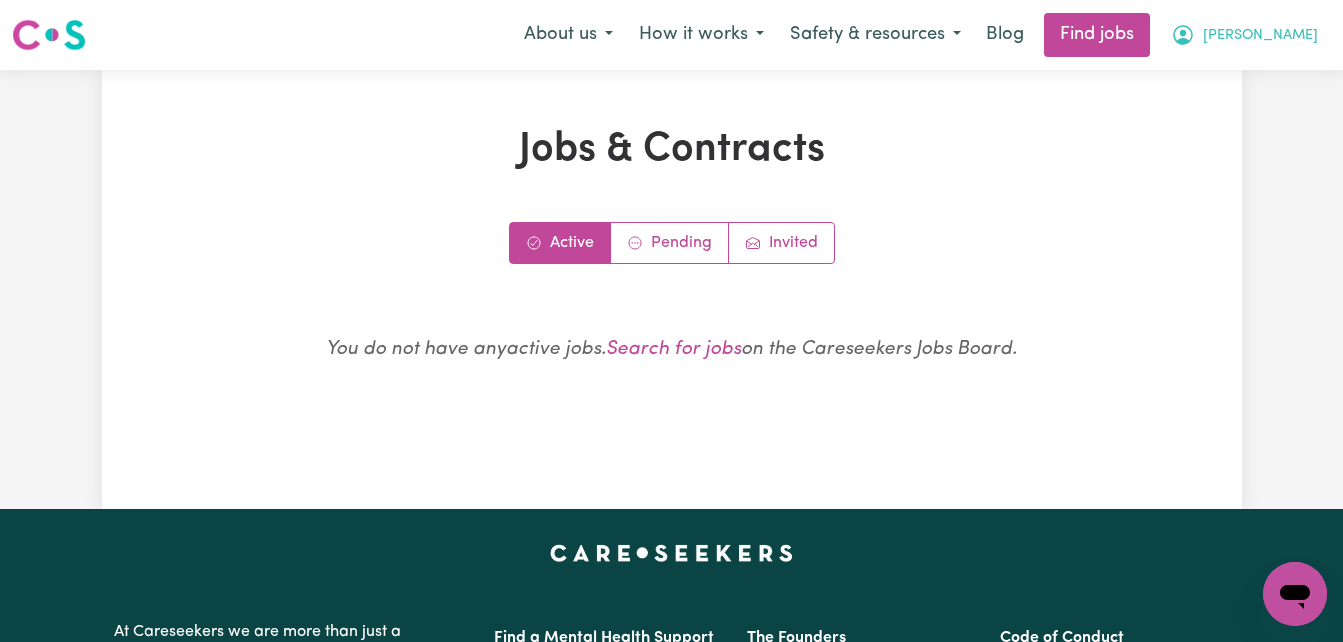 click on "[PERSON_NAME]" at bounding box center (1260, 36) 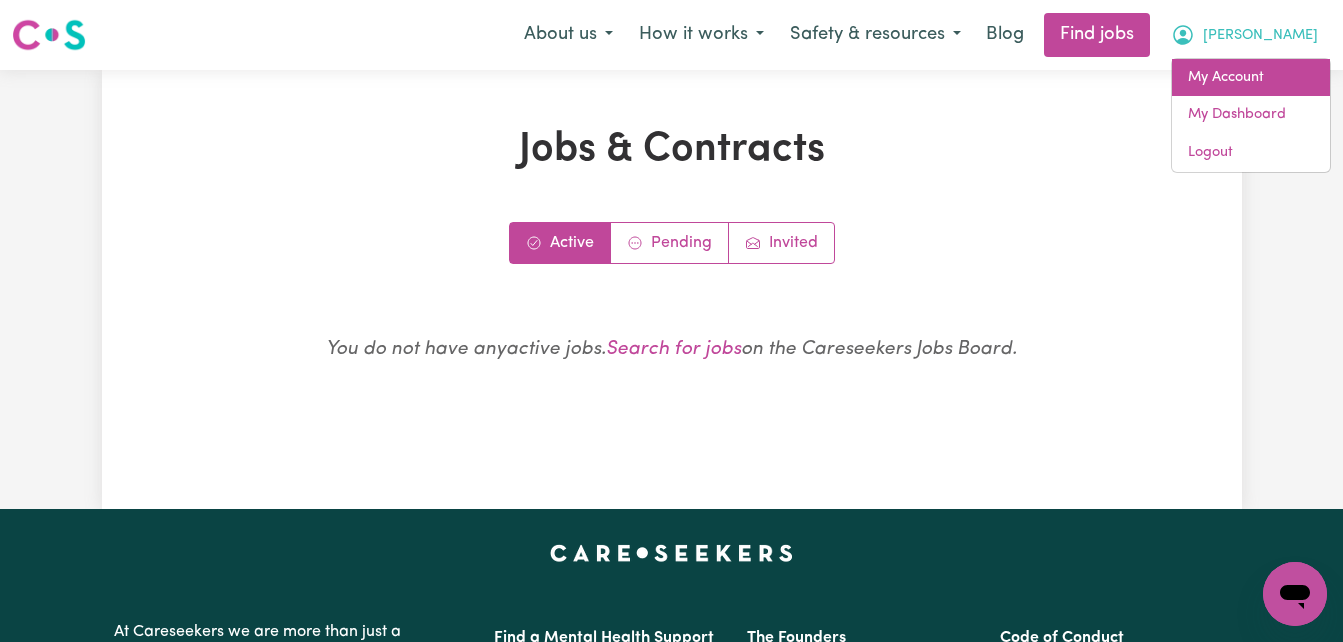 click on "My Account" at bounding box center (1251, 78) 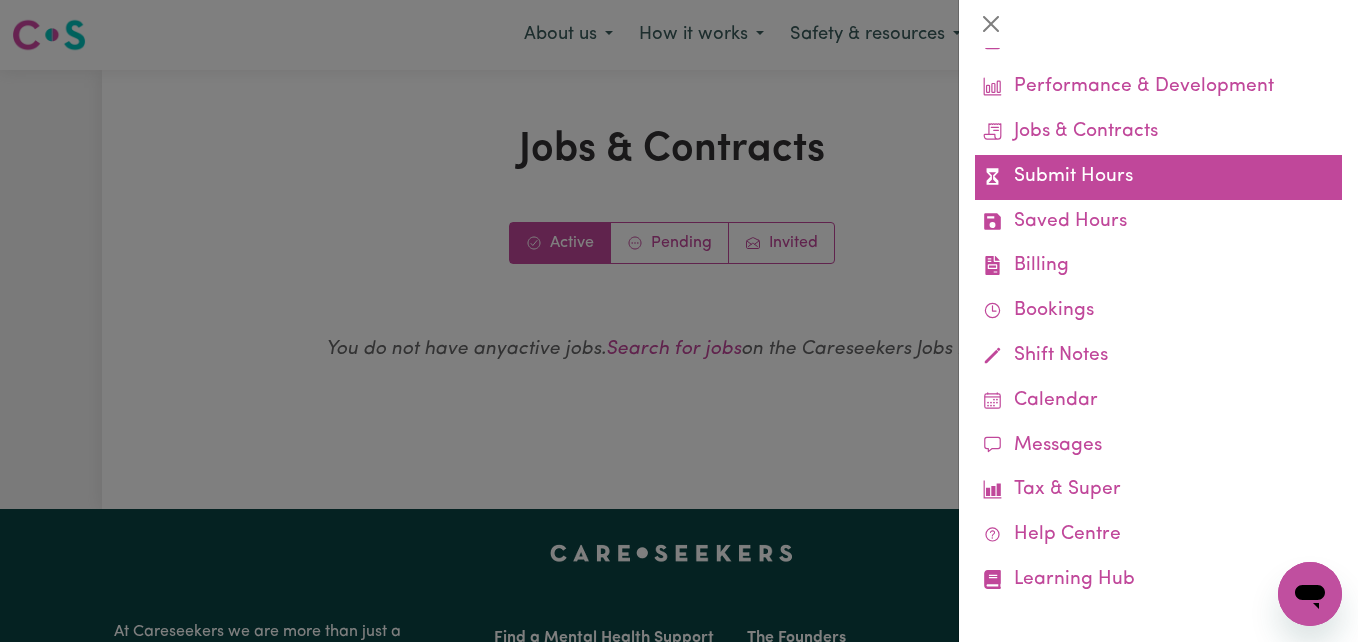 scroll, scrollTop: 139, scrollLeft: 0, axis: vertical 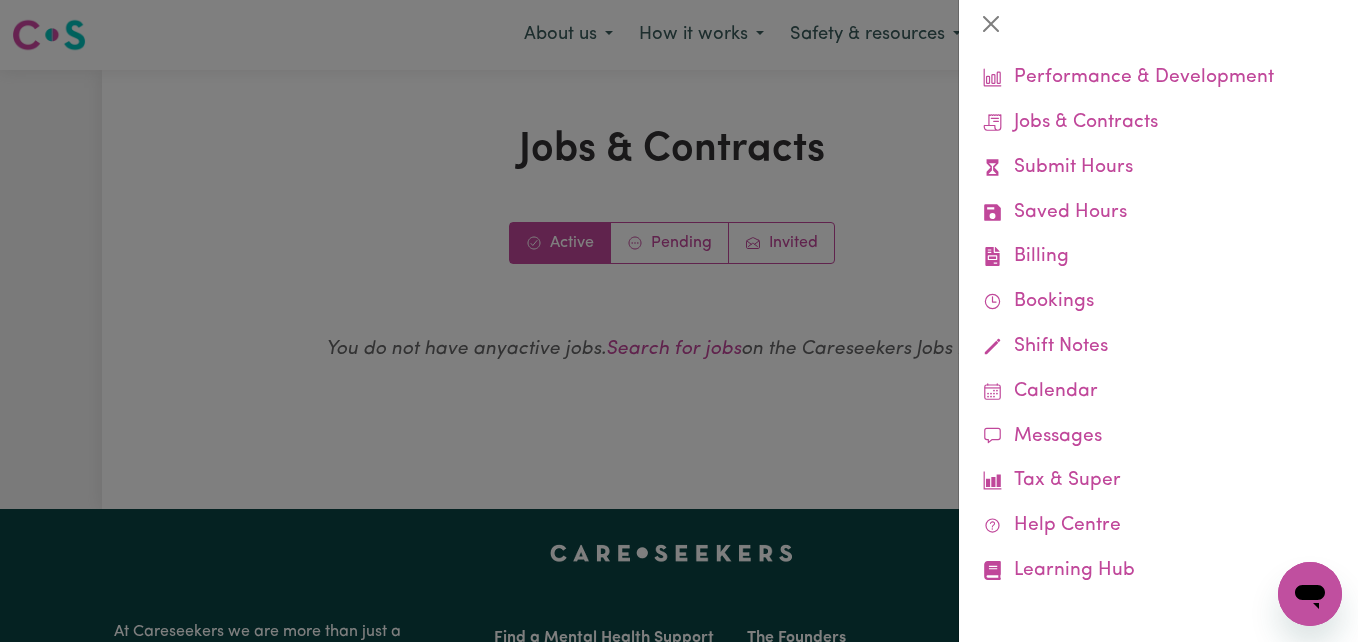 click 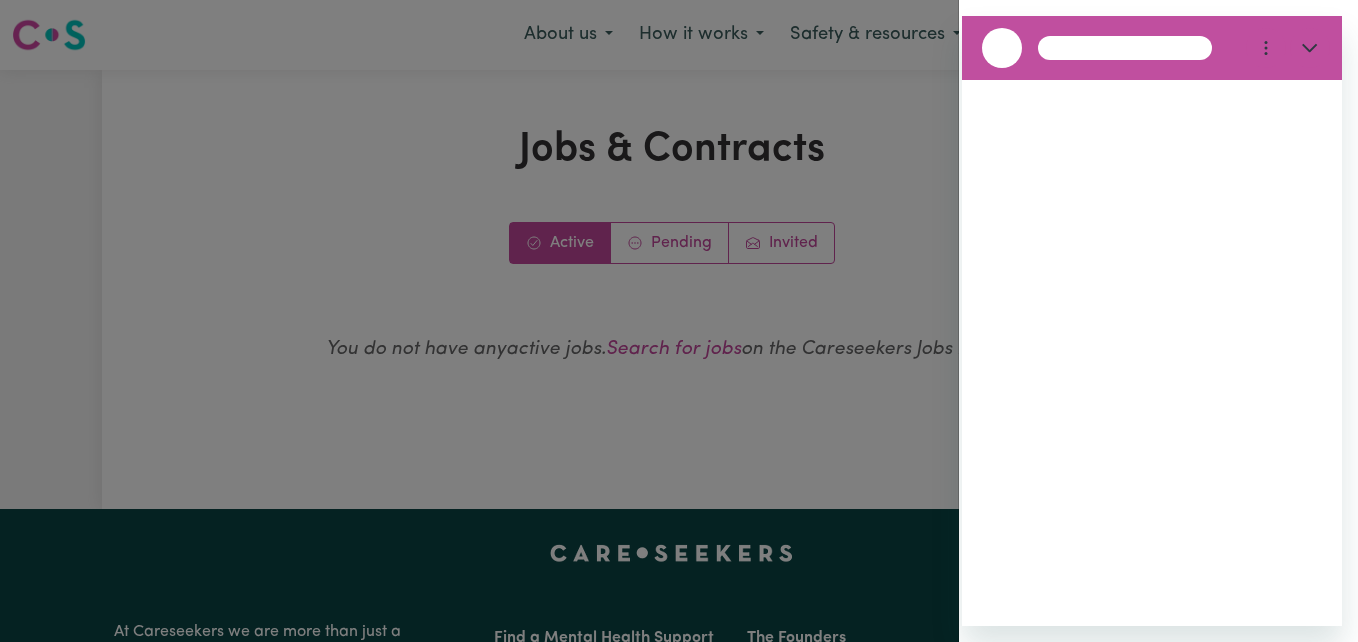 scroll, scrollTop: 0, scrollLeft: 0, axis: both 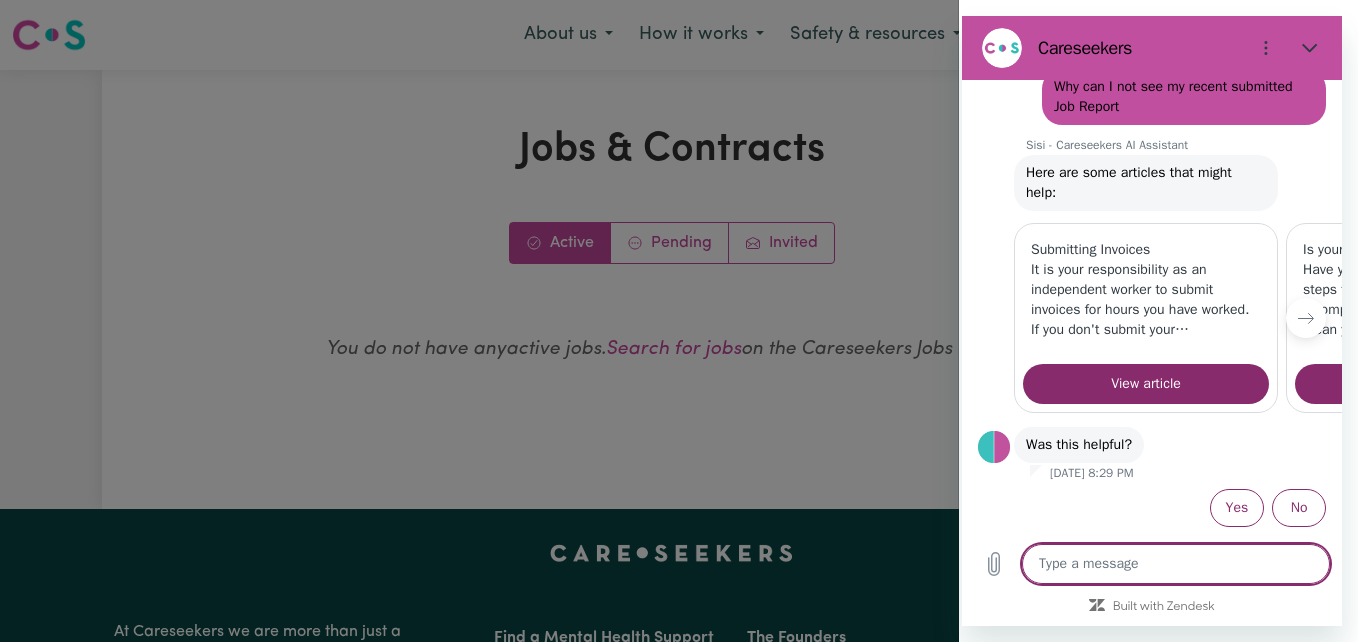 click at bounding box center (1176, 564) 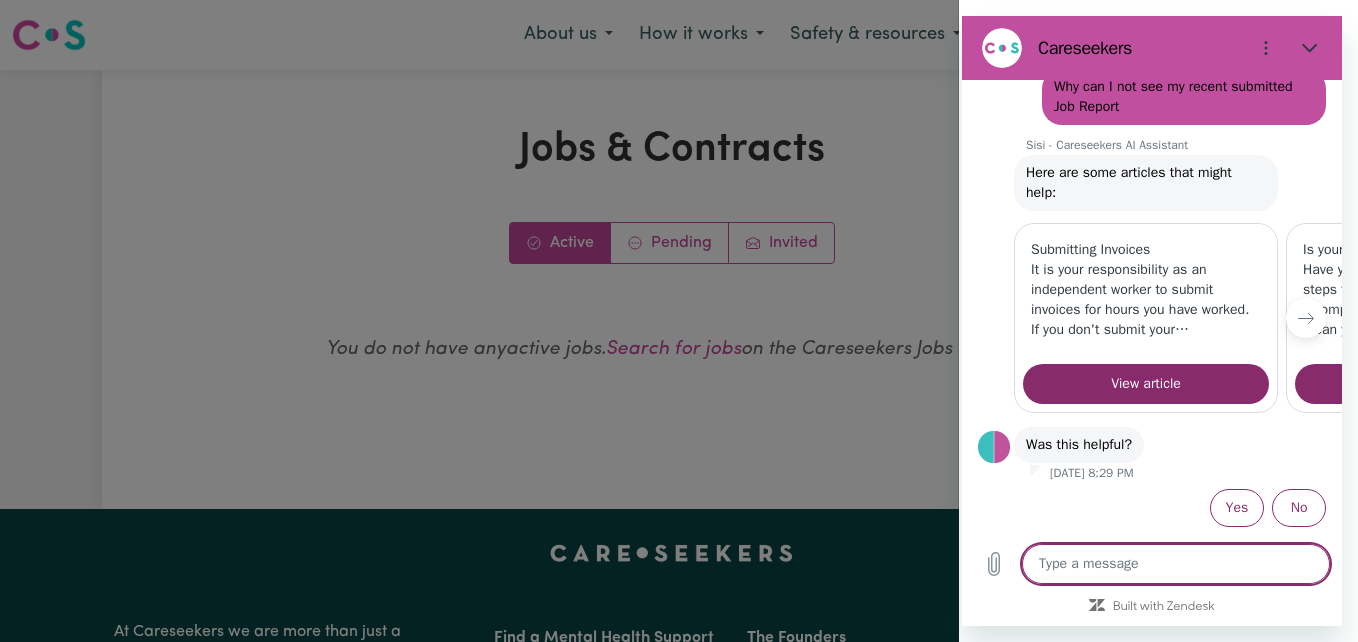 type on "d" 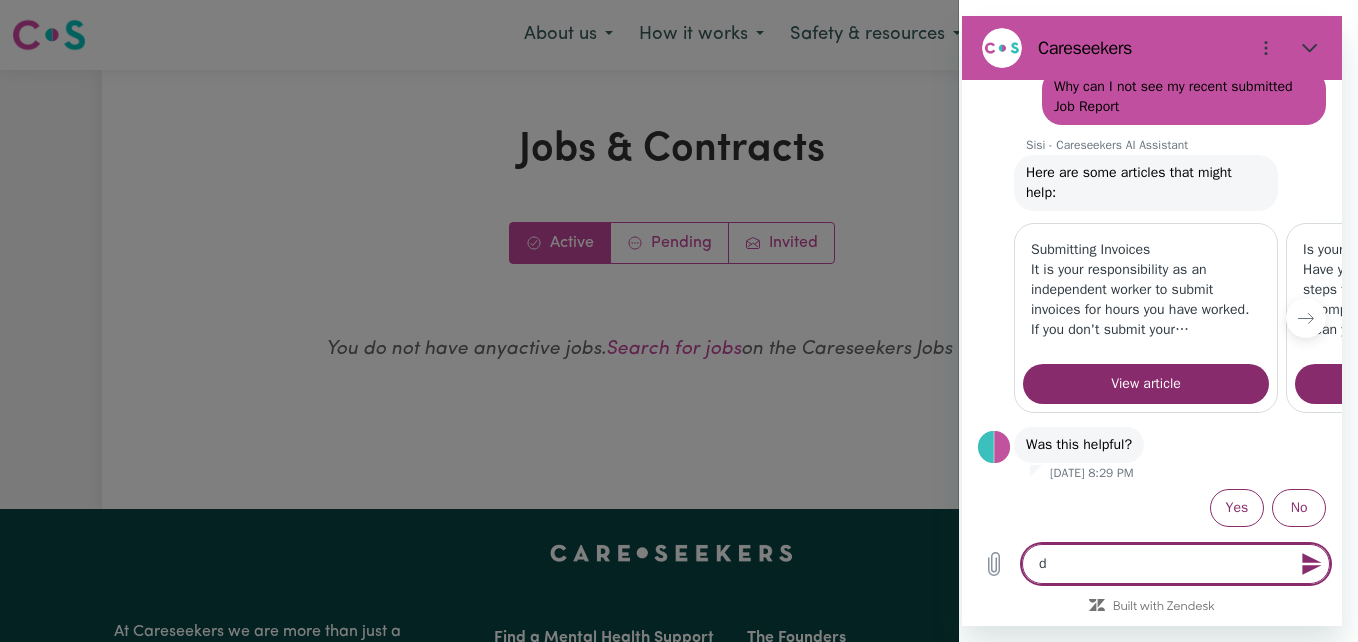 type on "de" 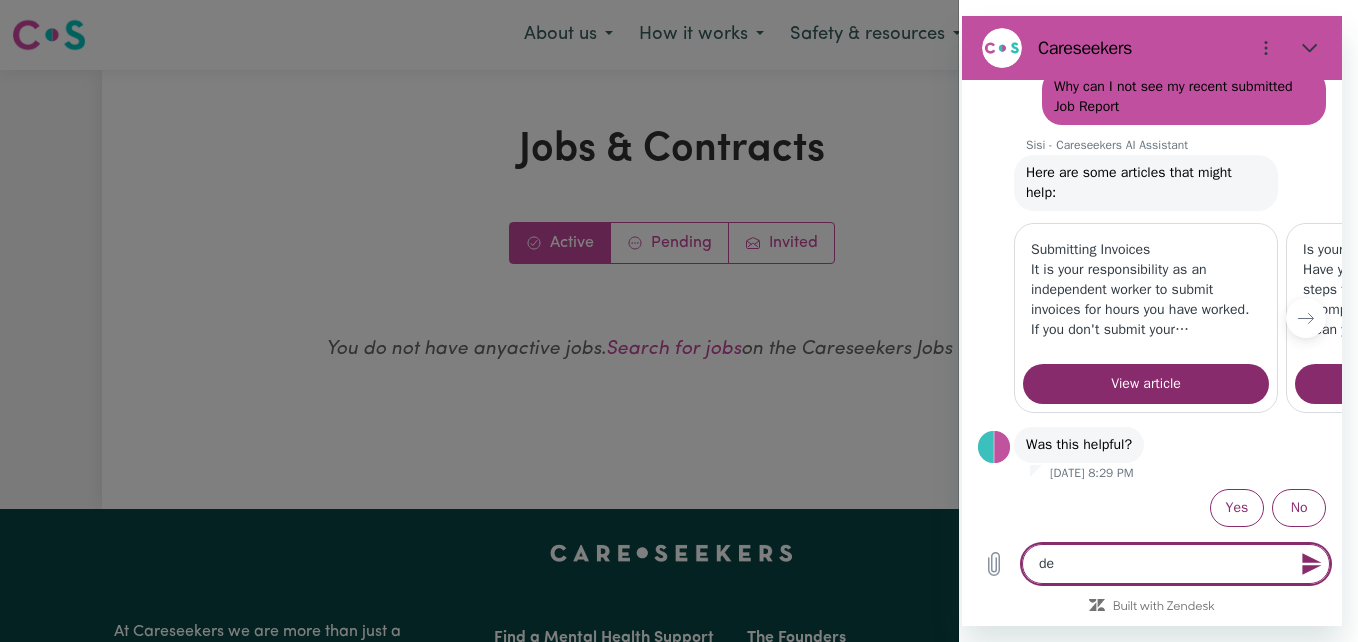 type on "del" 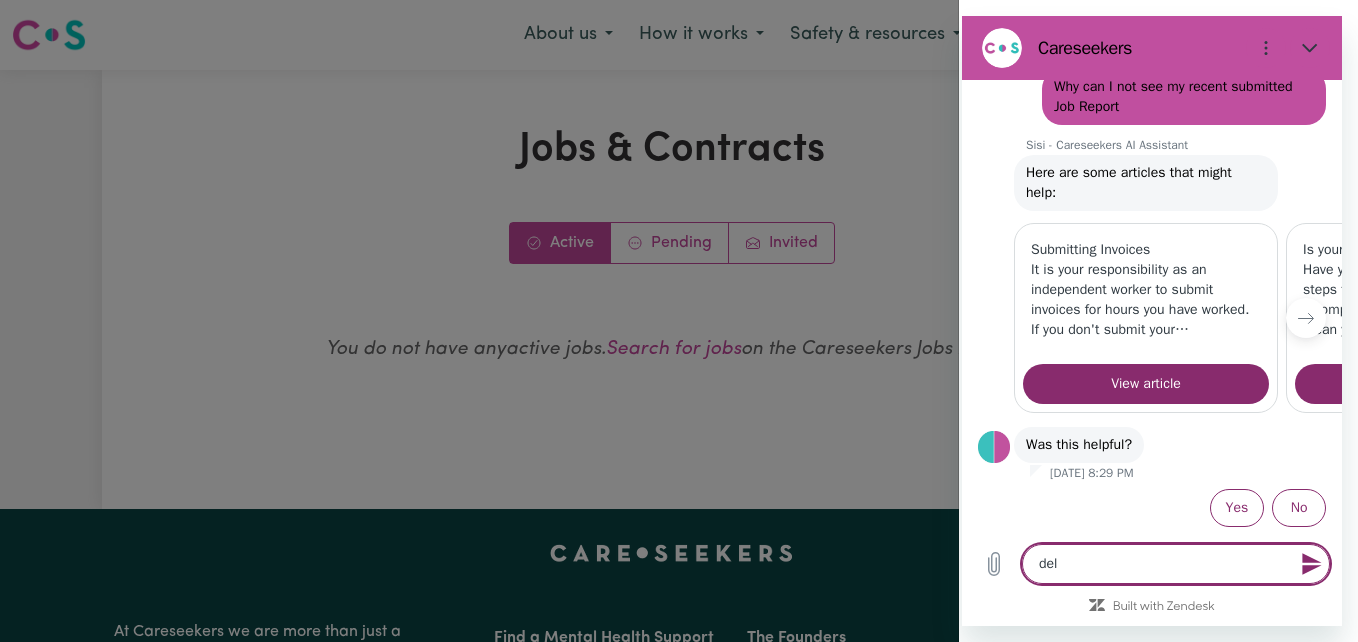 type on "dele" 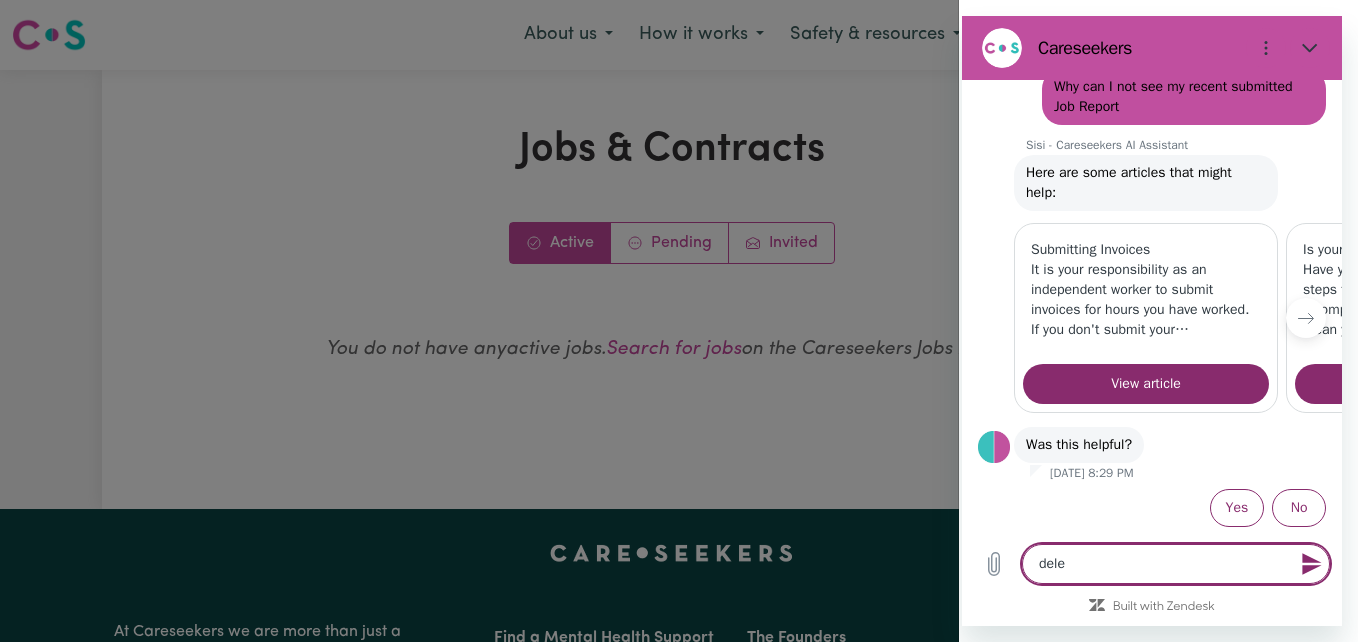 type on "x" 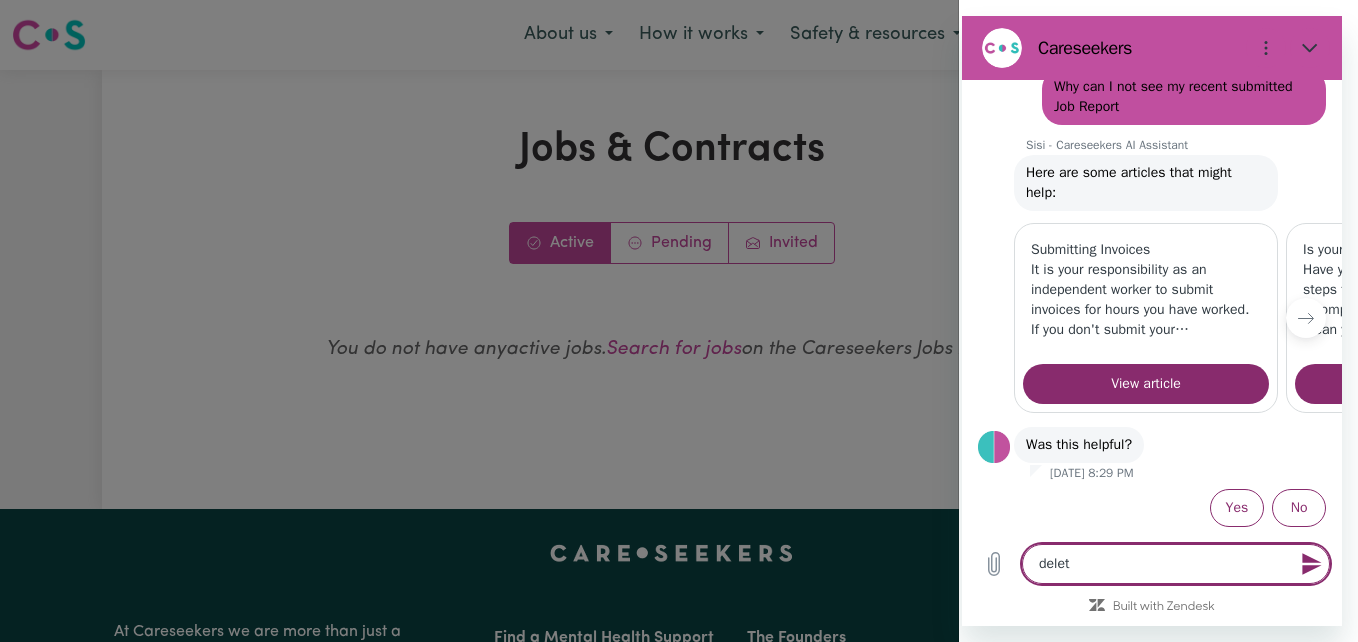 type on "delete" 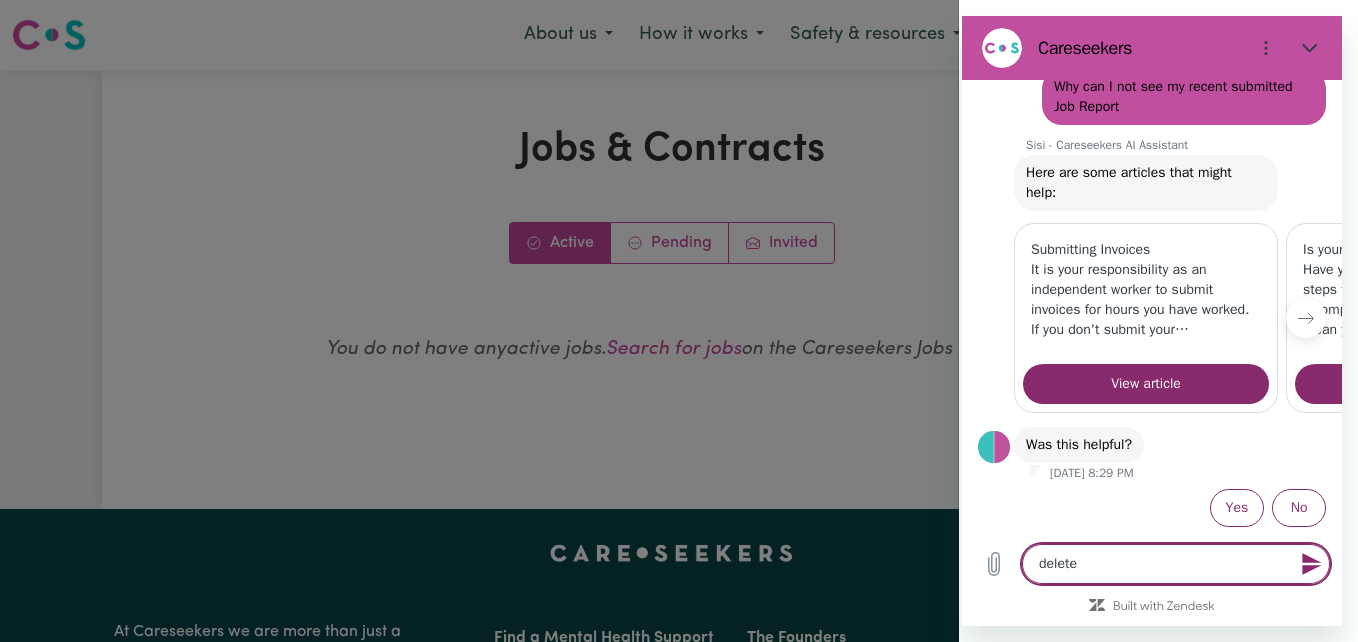 type on "delete" 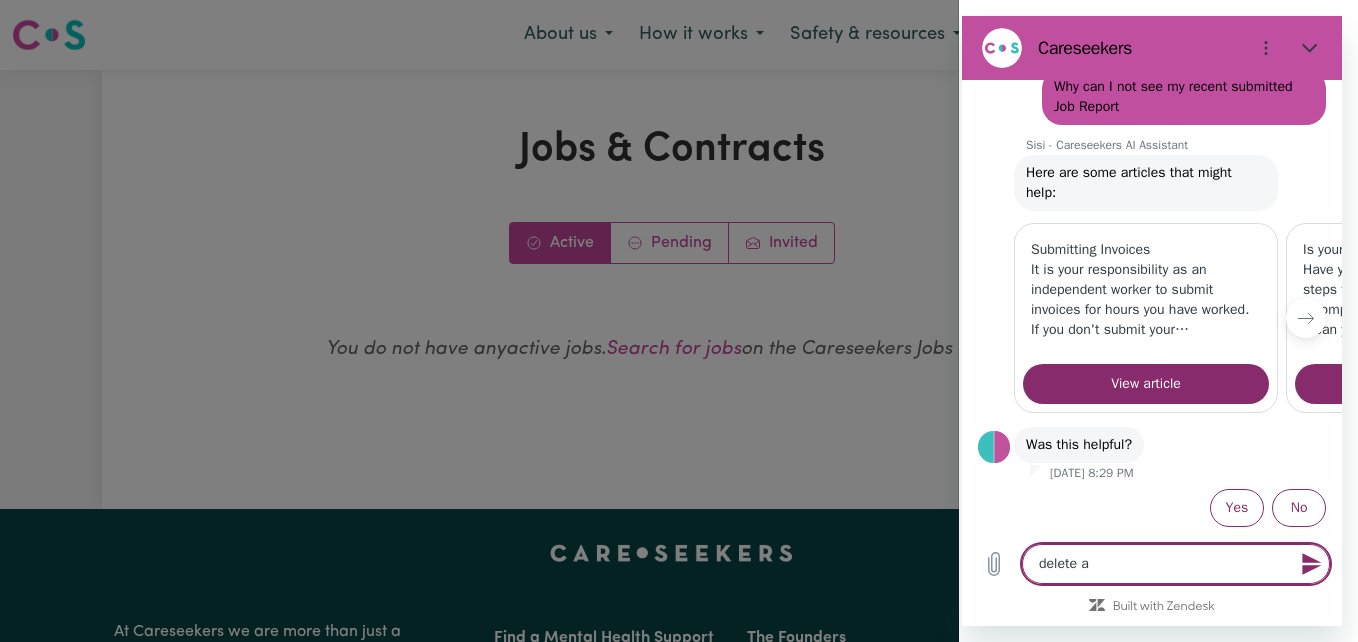 type on "delete ac" 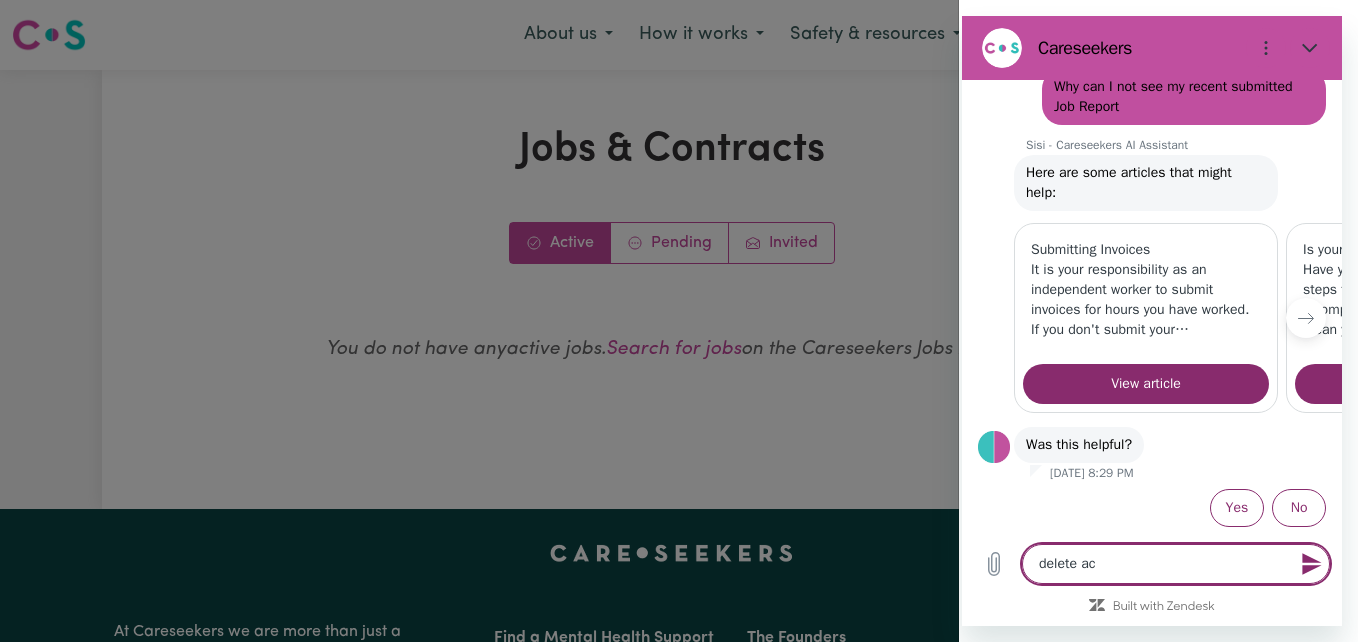 type on "delete acc" 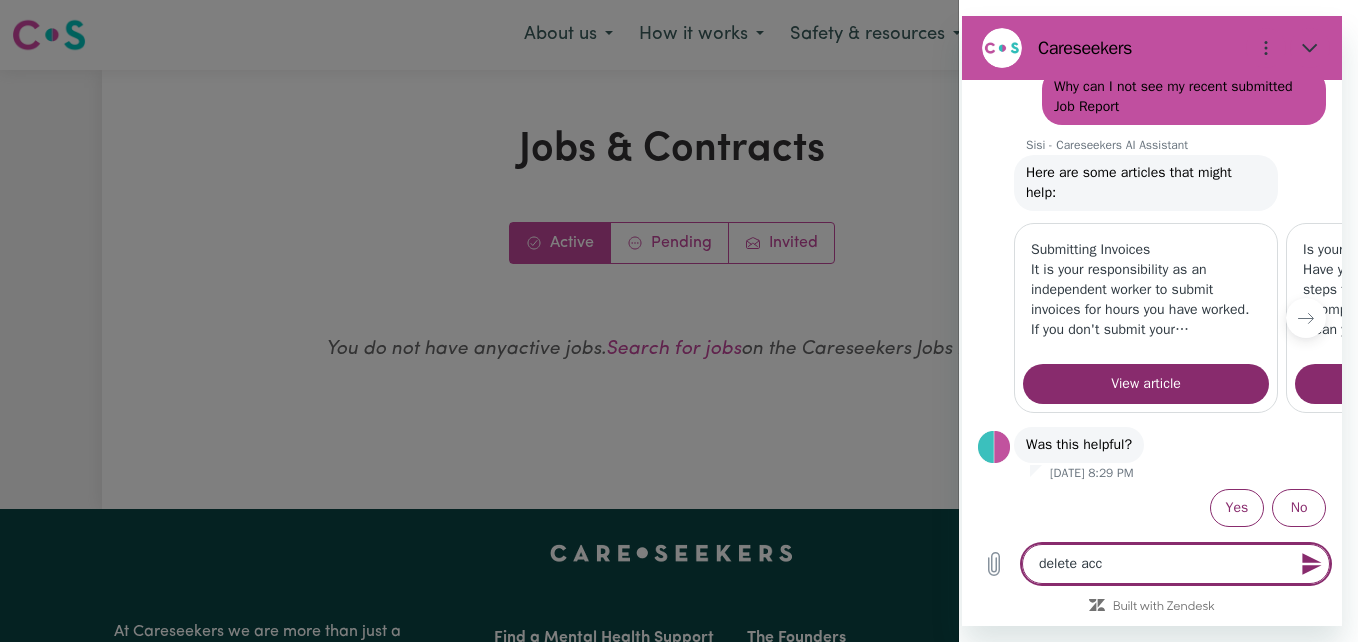 type on "delete acco" 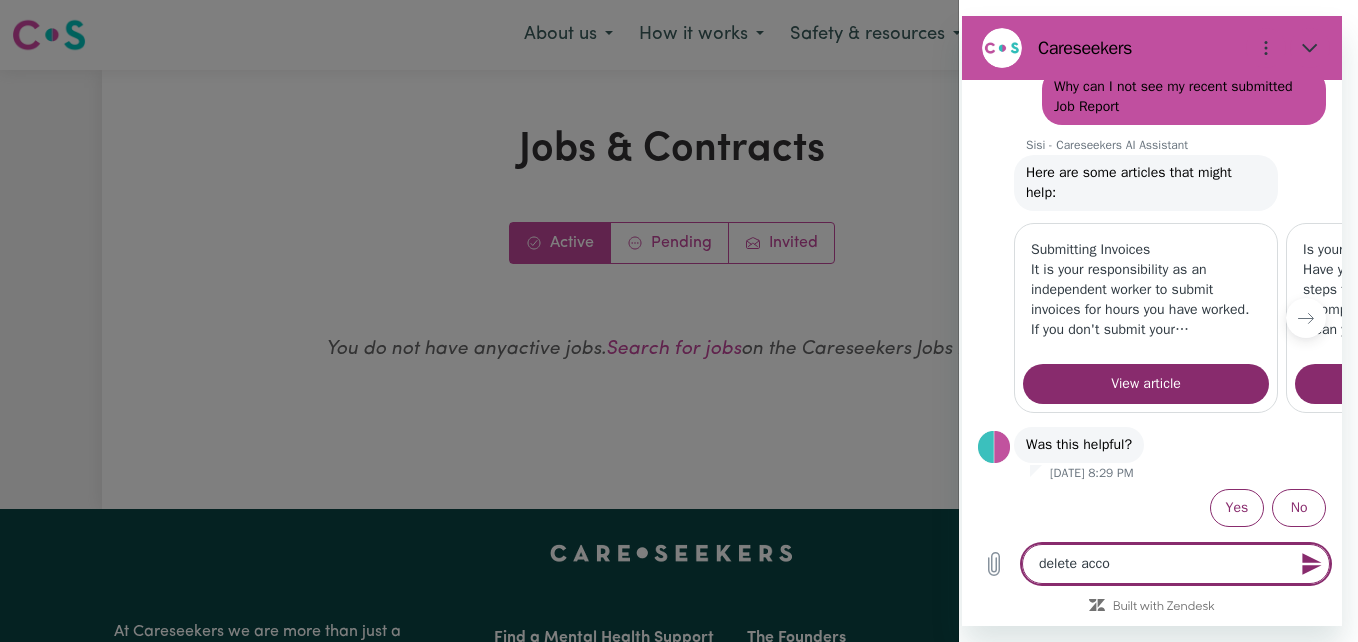 type on "delete accou" 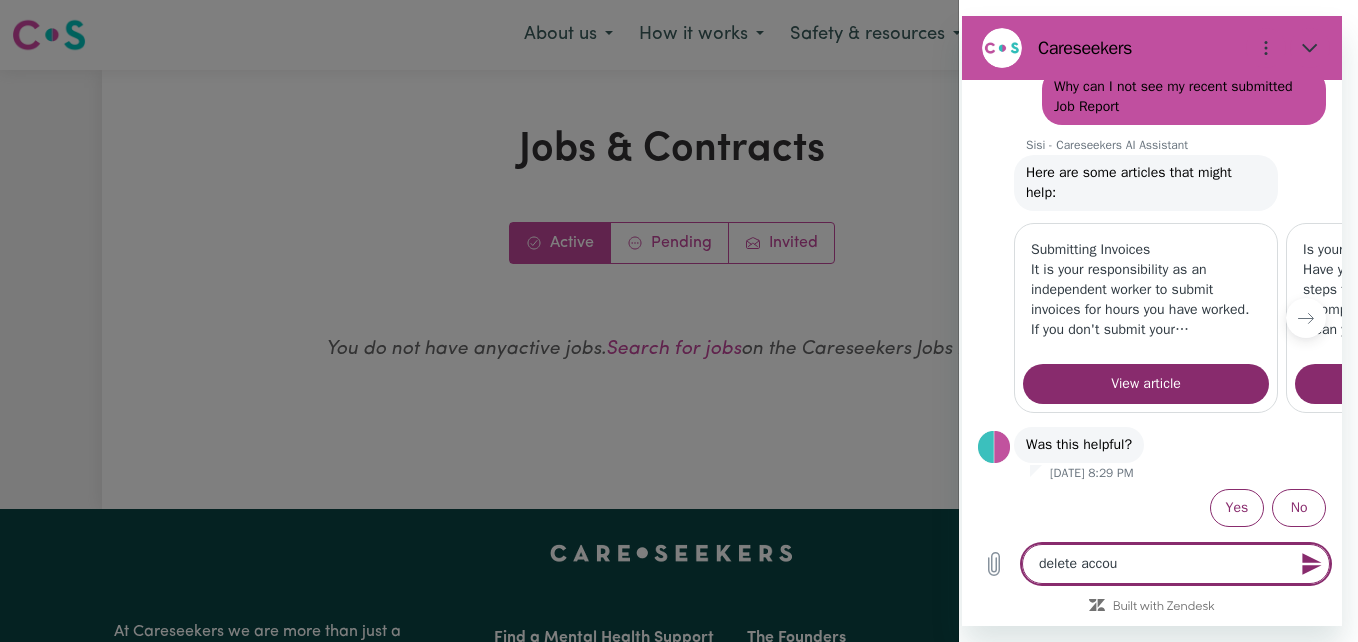 type on "delete accoun" 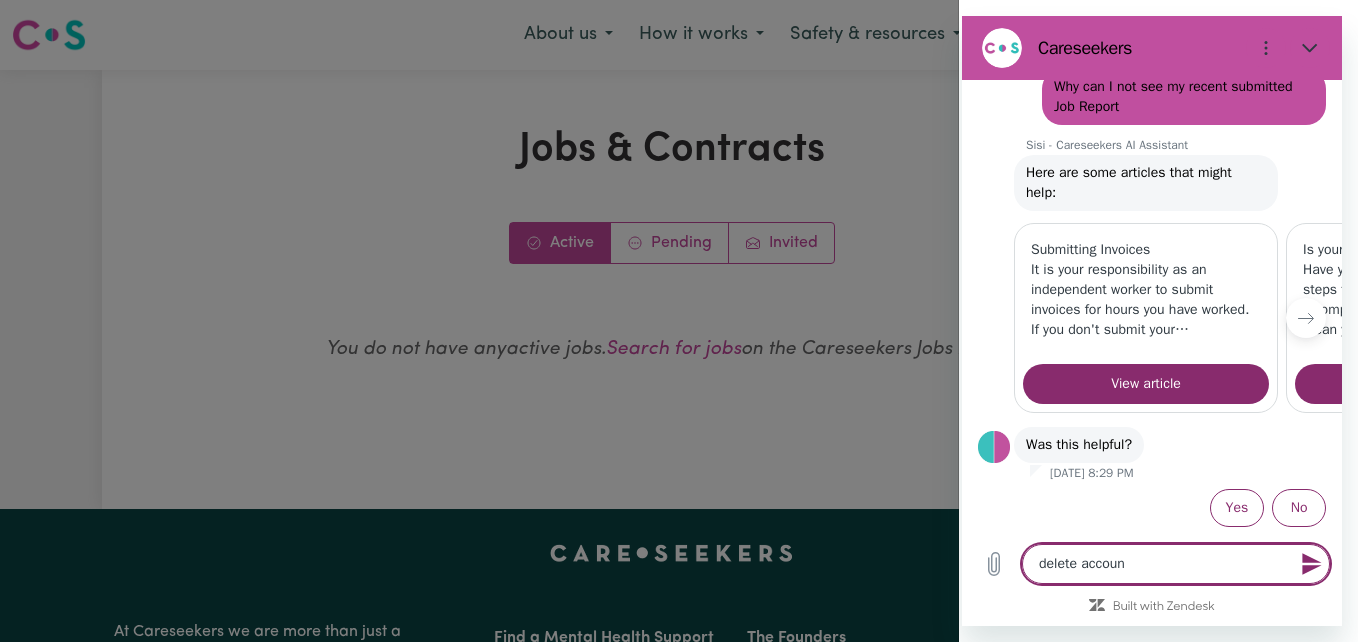 type on "delete account" 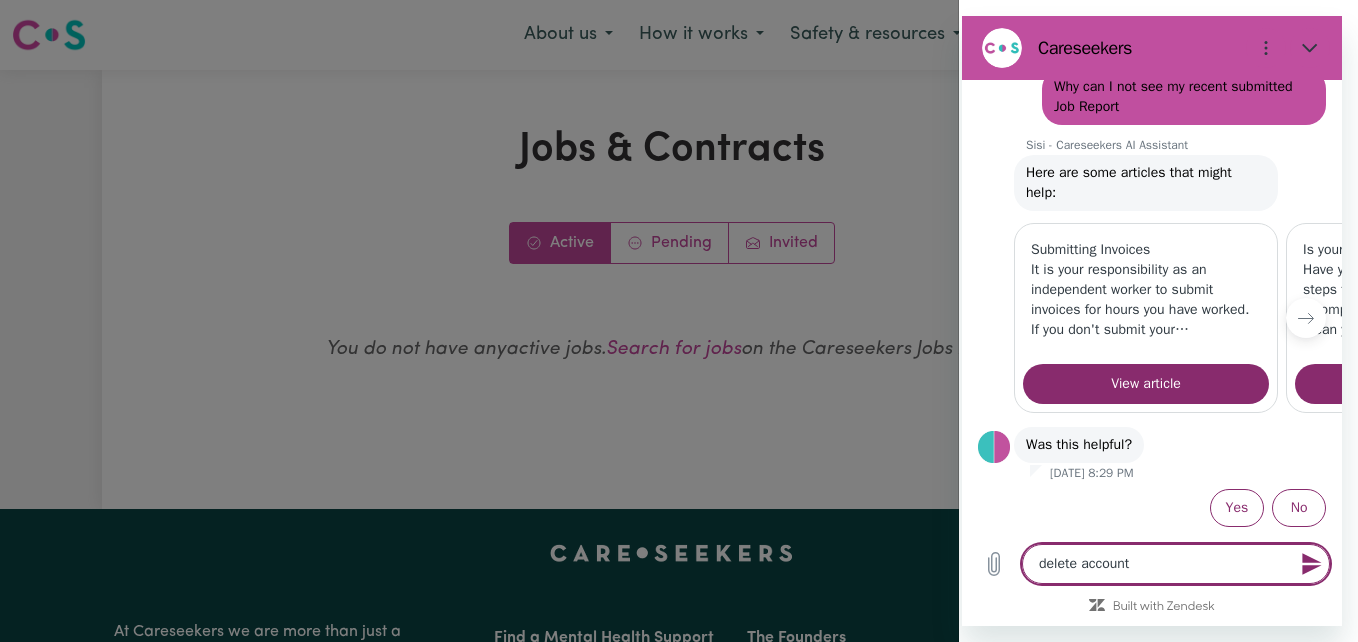 type on "delete account" 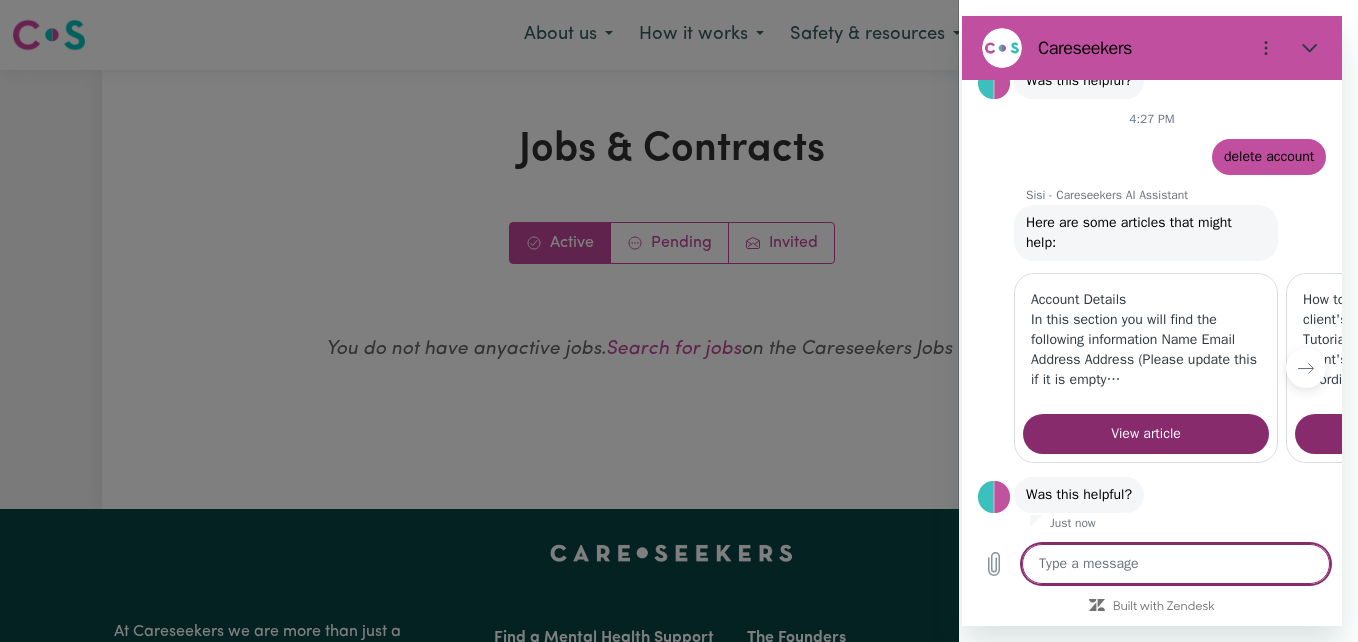scroll, scrollTop: 2548, scrollLeft: 0, axis: vertical 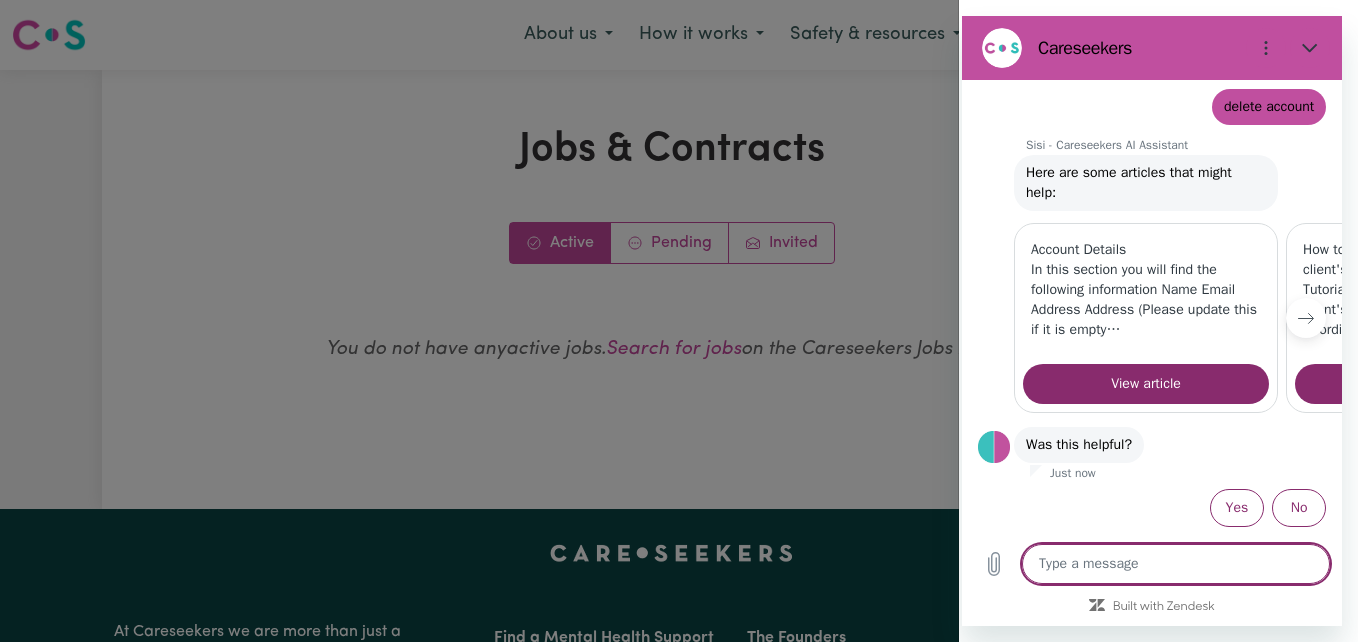 click 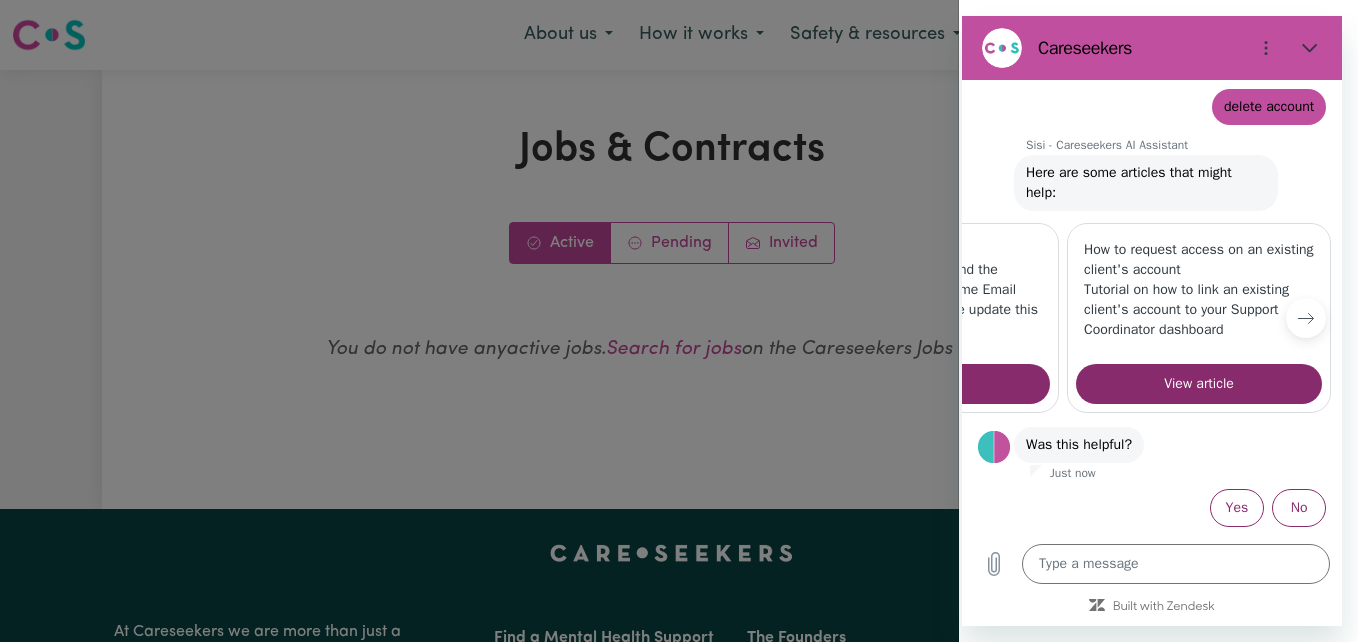scroll, scrollTop: 0, scrollLeft: 247, axis: horizontal 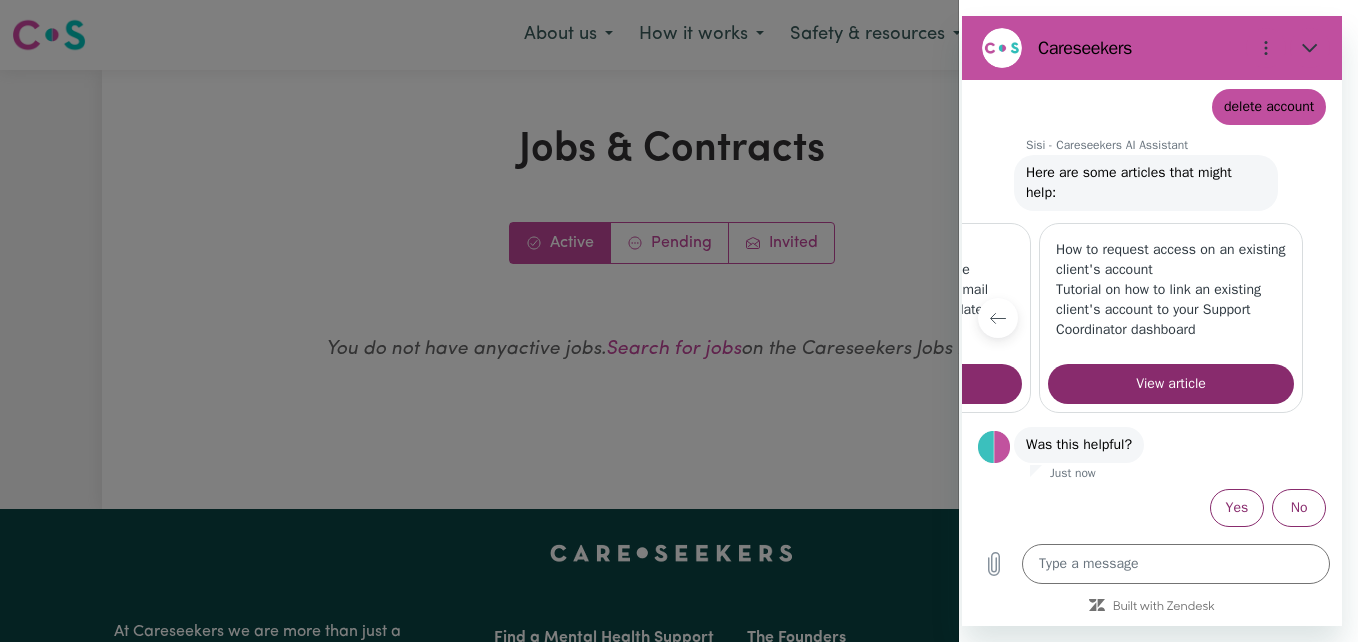 click 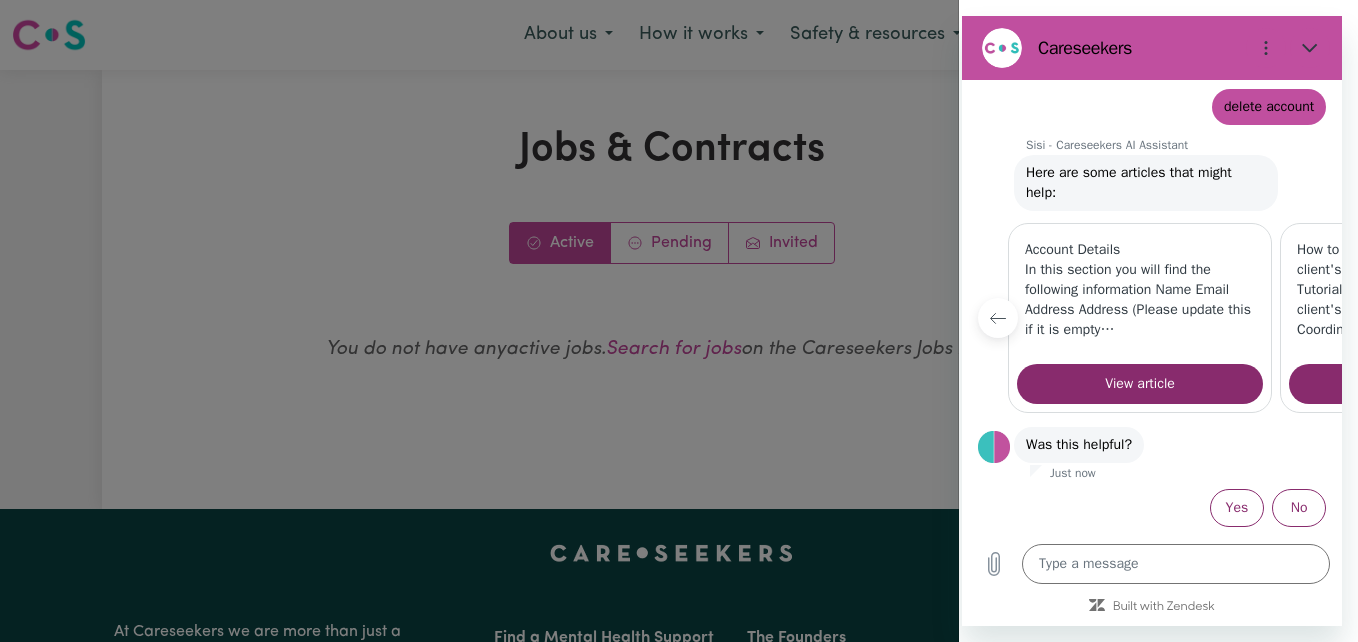 scroll, scrollTop: 0, scrollLeft: 0, axis: both 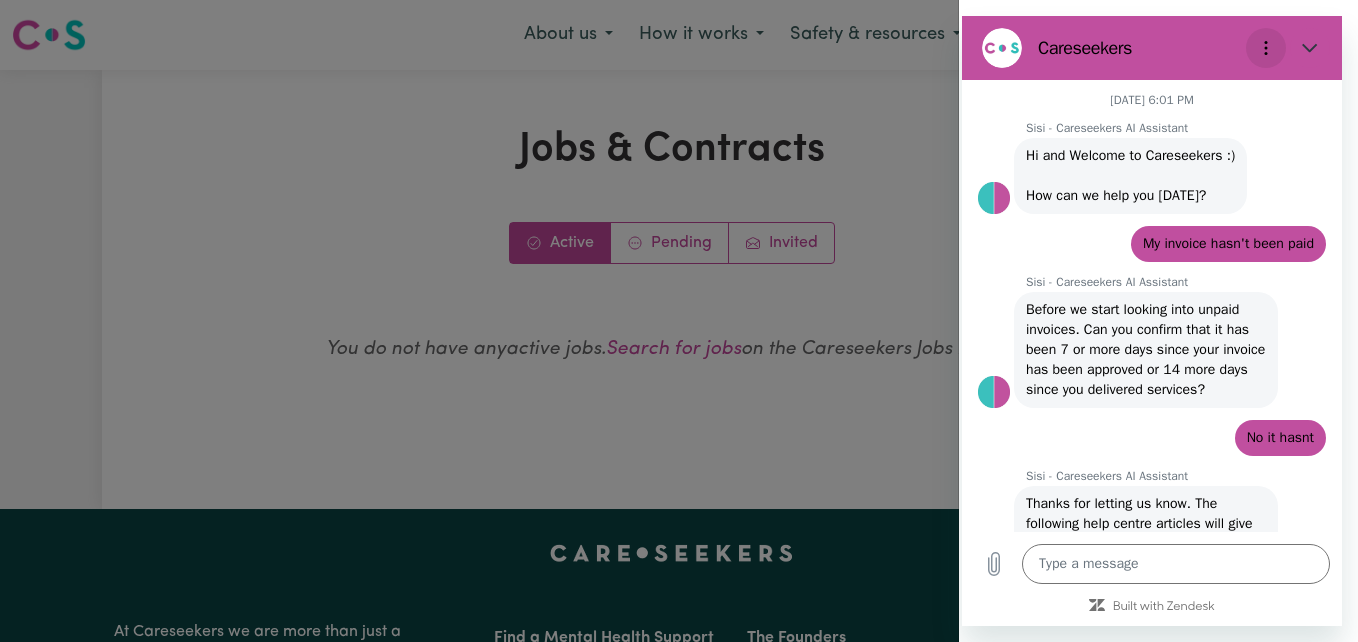 click 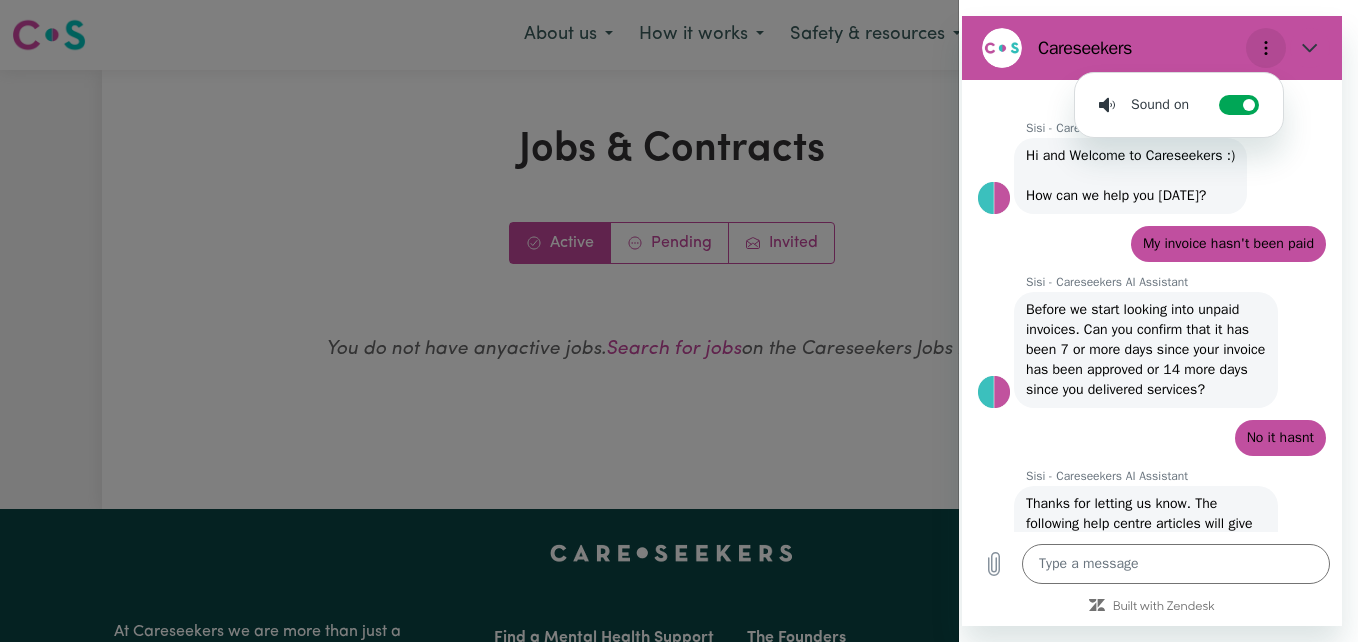 click 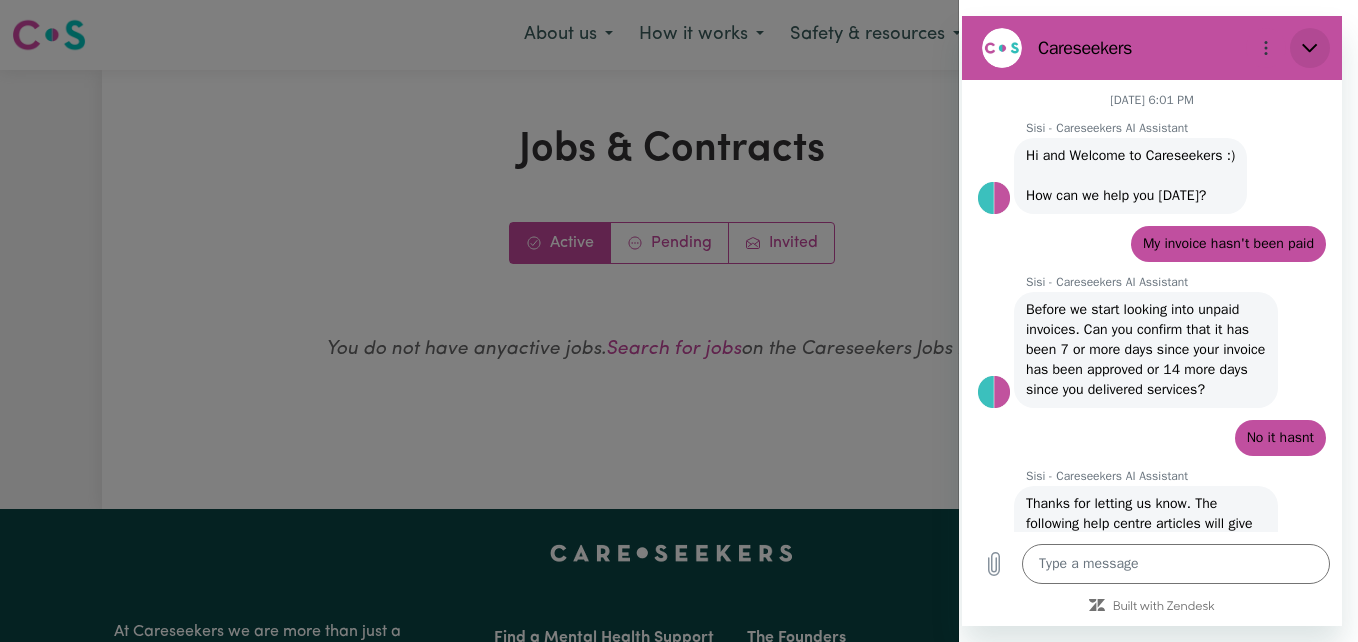 click 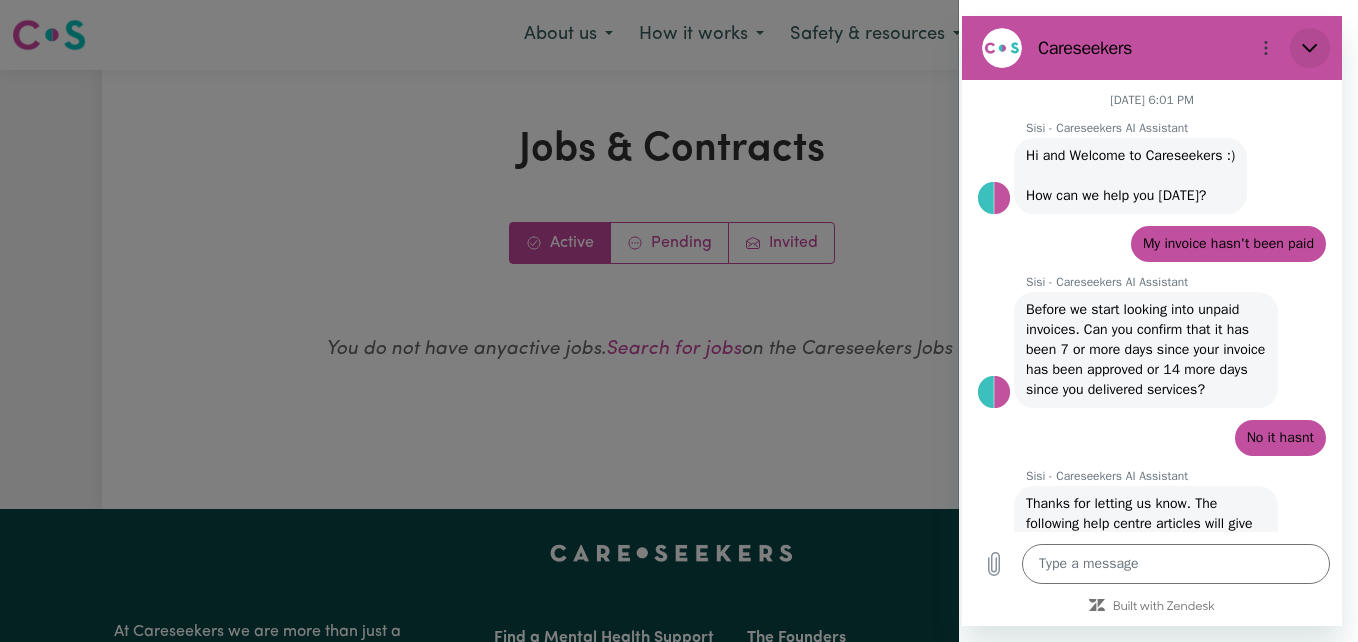 type on "x" 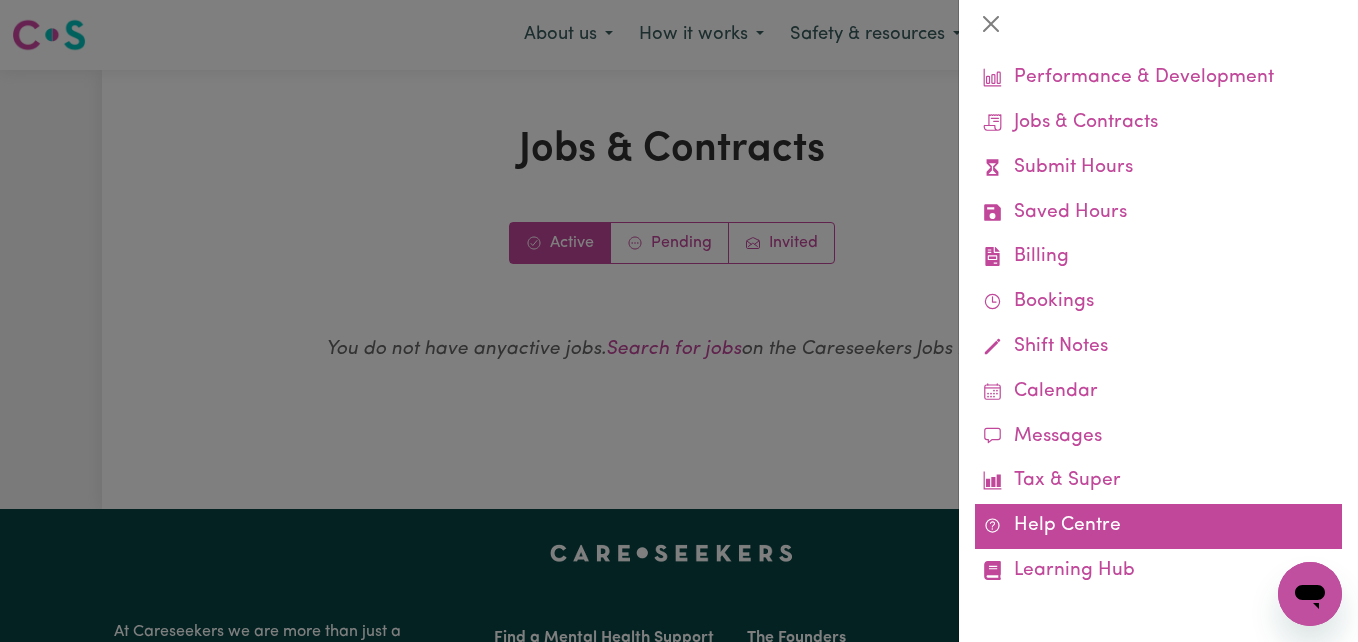 click on "Help Centre" at bounding box center (1158, 526) 